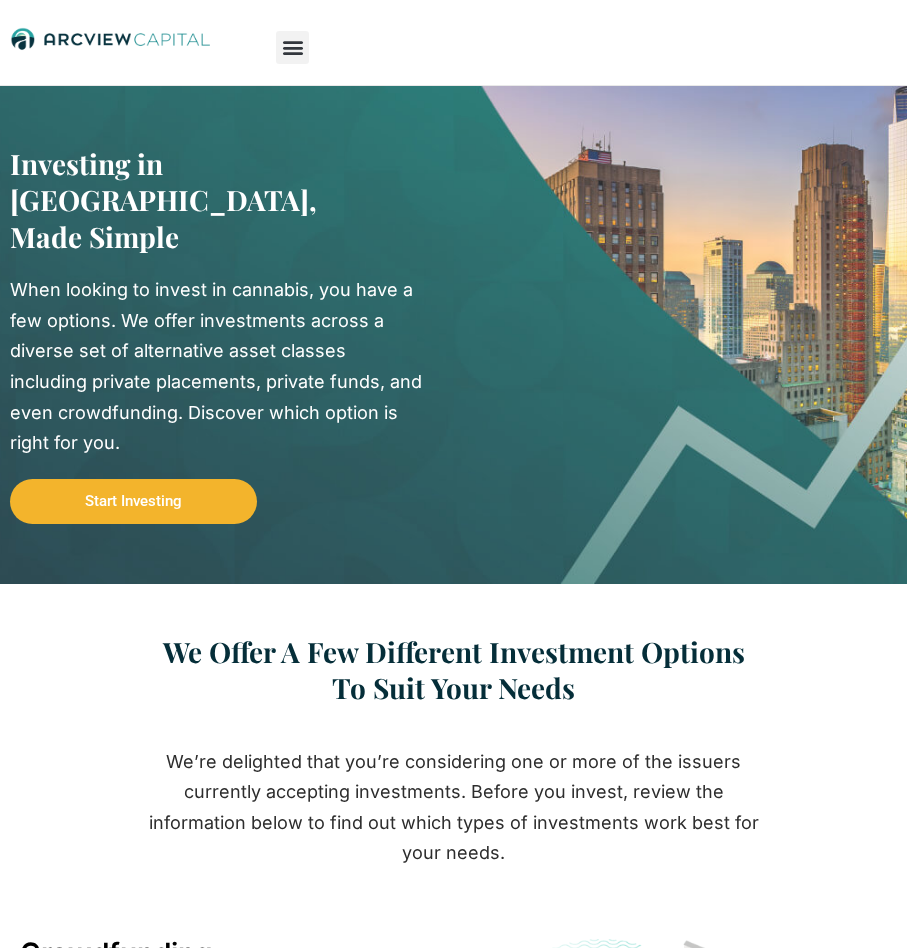 scroll, scrollTop: 0, scrollLeft: 0, axis: both 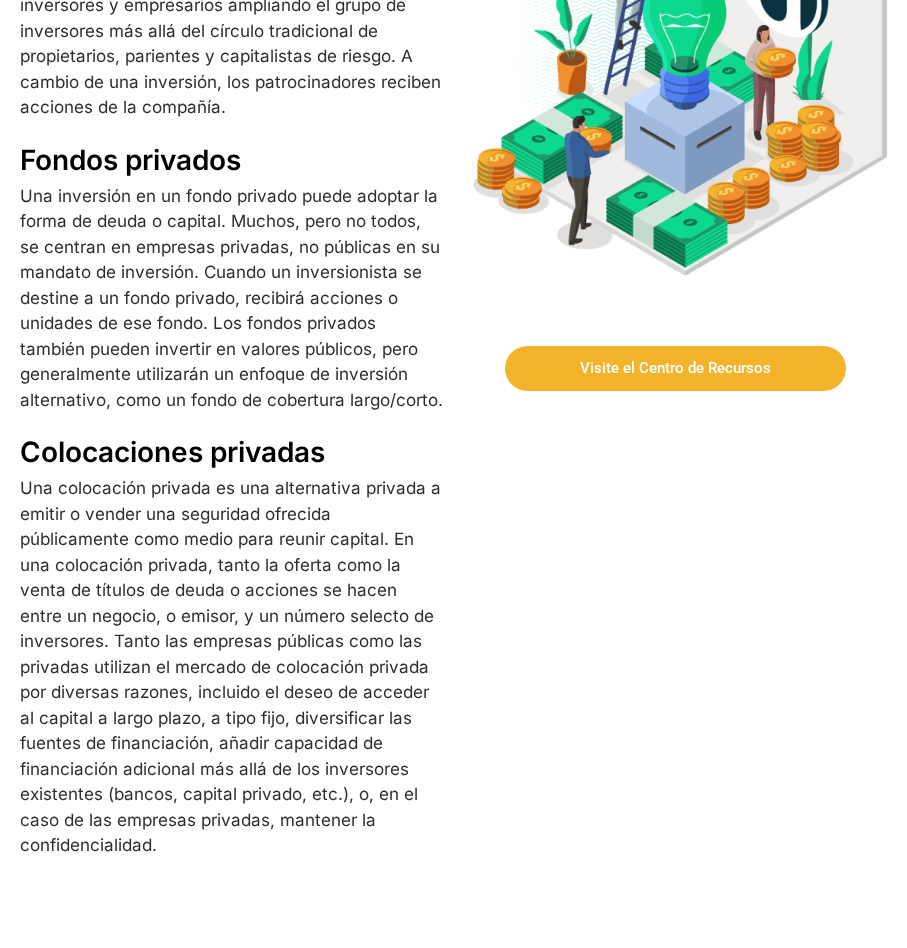 click on "Visite el Centro de Recursos" at bounding box center [675, 368] 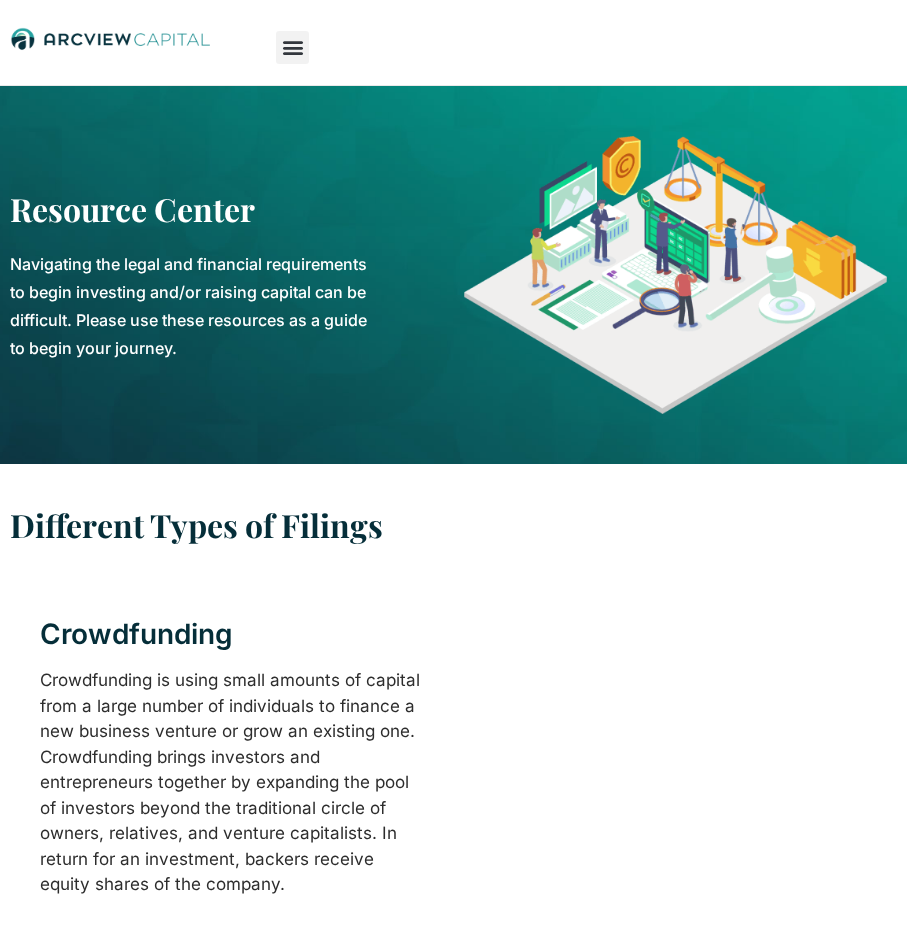 scroll, scrollTop: 108, scrollLeft: 0, axis: vertical 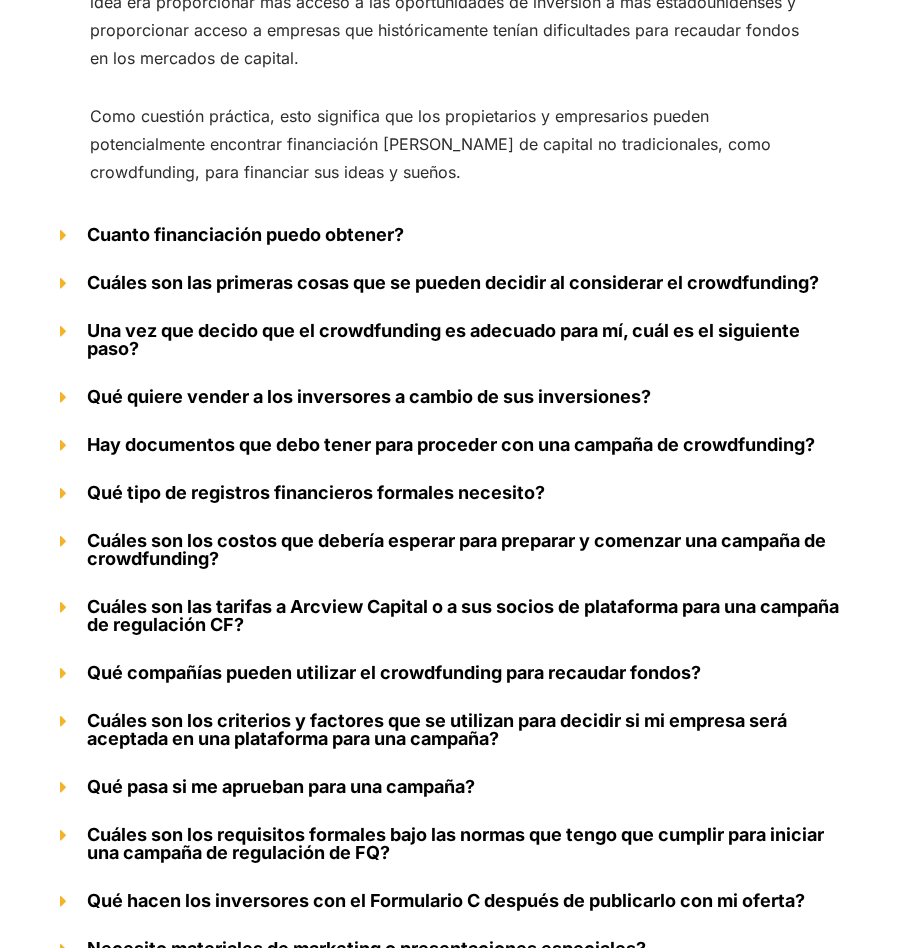 click on "Cuanto financiación puedo obtener?" at bounding box center (453, 235) 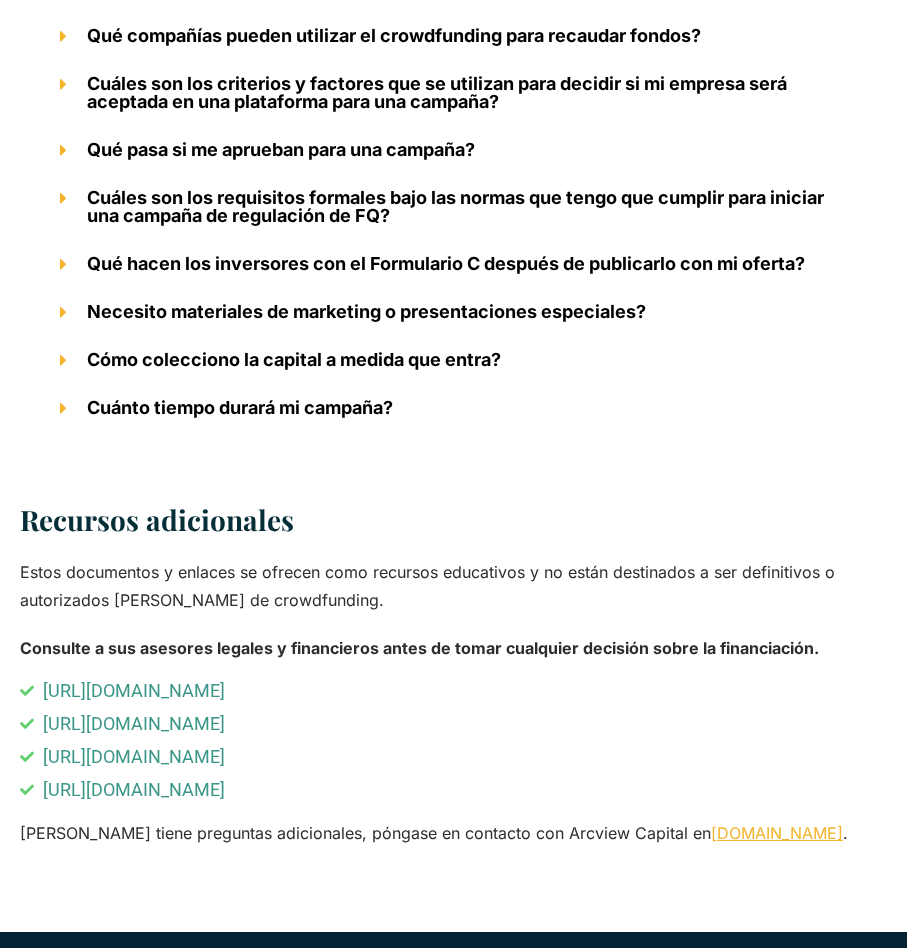 scroll, scrollTop: 3327, scrollLeft: 0, axis: vertical 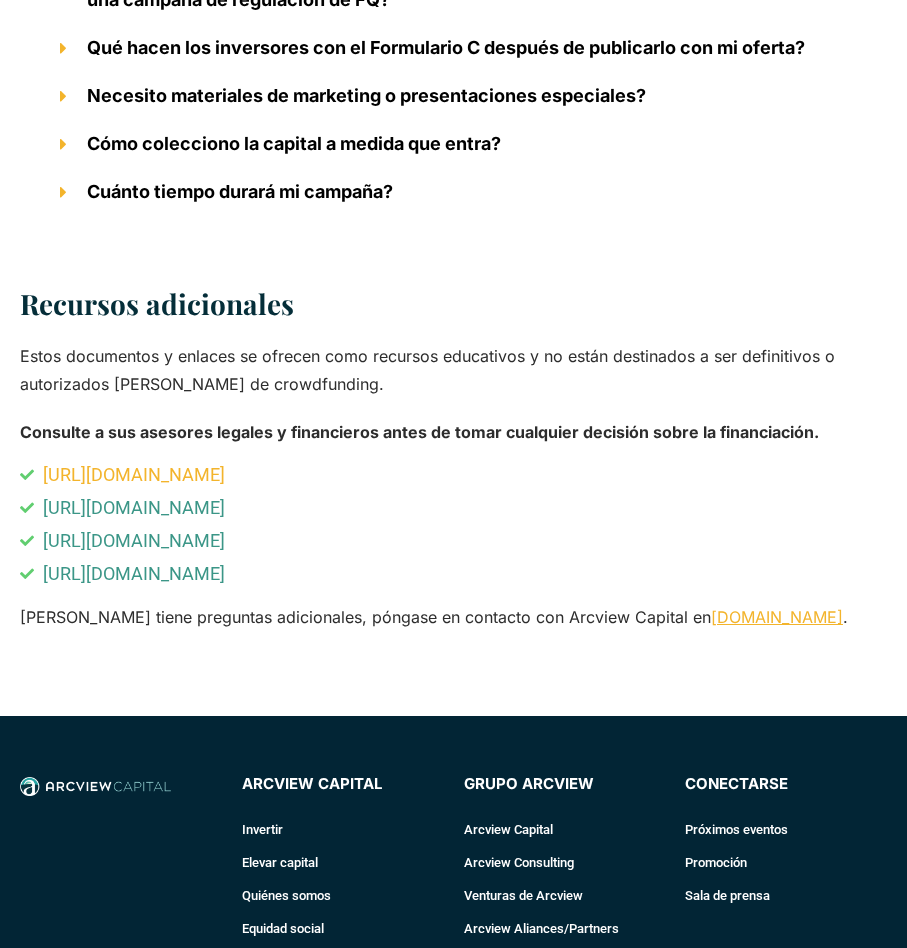 click on "https://www.sec.gov/smallbusiness/exemptofferings/regcrowdfunding" at bounding box center [131, 475] 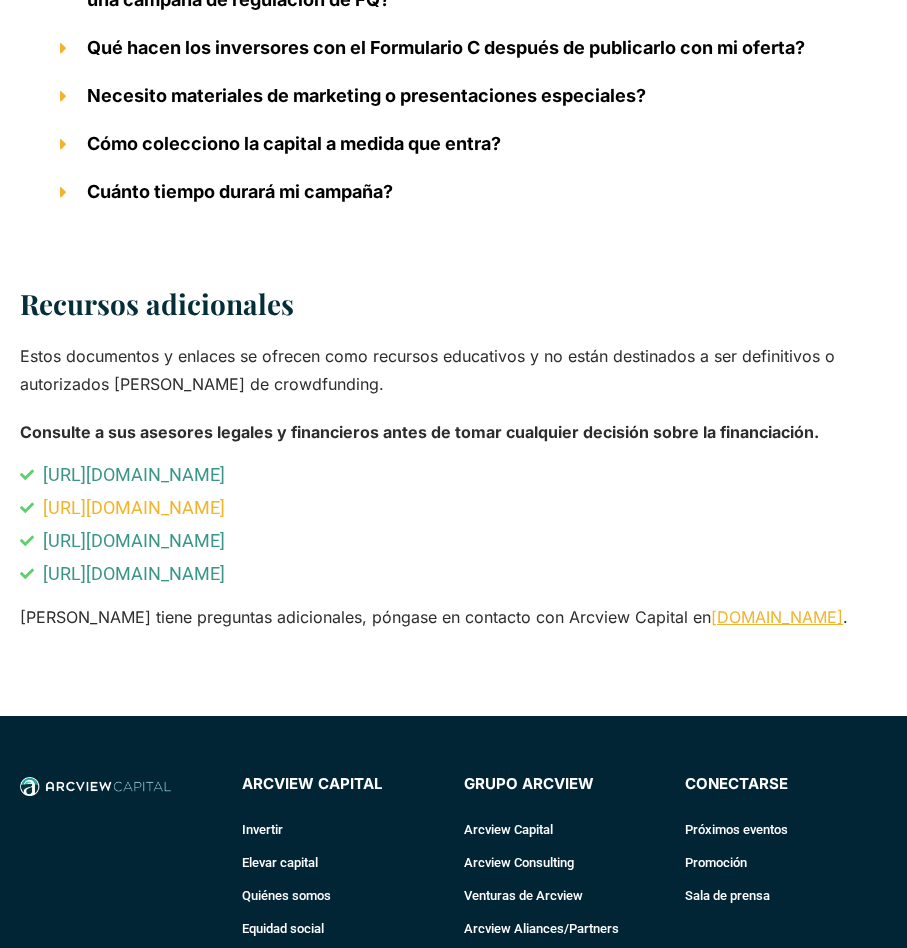 click on "https://guides.loc.gov/fintech/21st-century/crowdfunding" at bounding box center (131, 508) 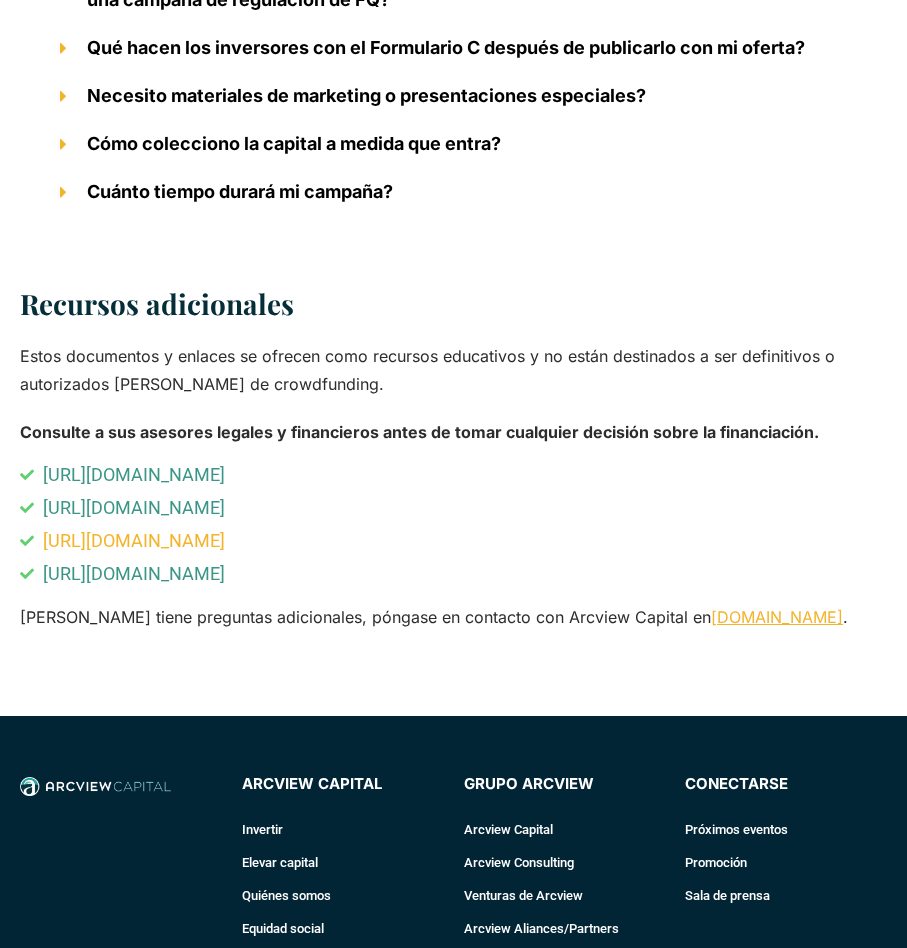 click on "https://www.sec.gov/info/smallbus/secg/rccomplianceguide-051316.htm" at bounding box center (131, 541) 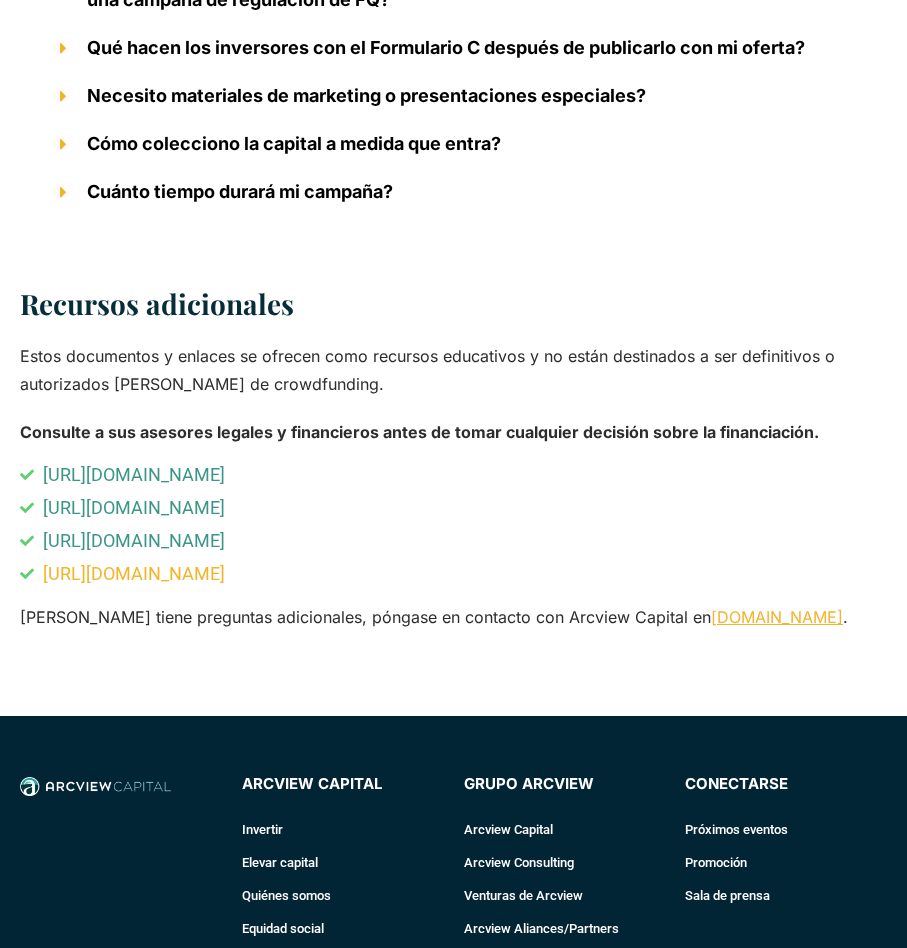 click on "https://www.investor.gov/introduction-investing/general-resources/news-alerts/alerts-bulletins/investor-bulletins/updated-11" at bounding box center [131, 574] 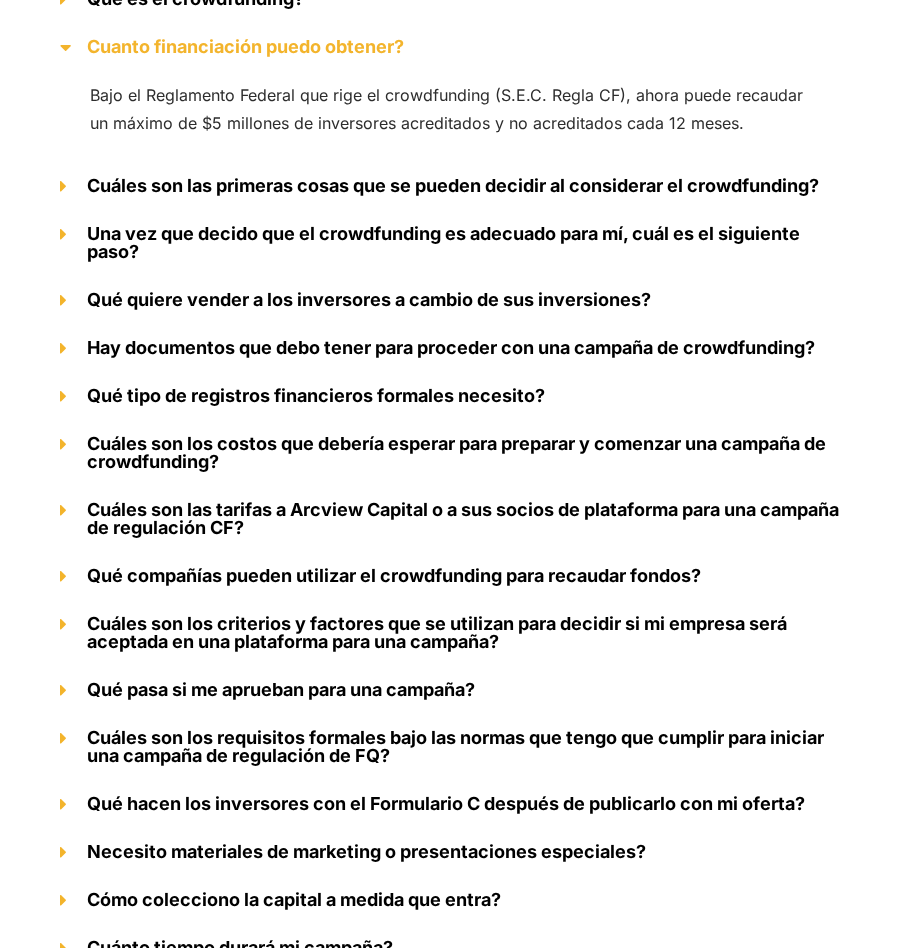 scroll, scrollTop: 2463, scrollLeft: 0, axis: vertical 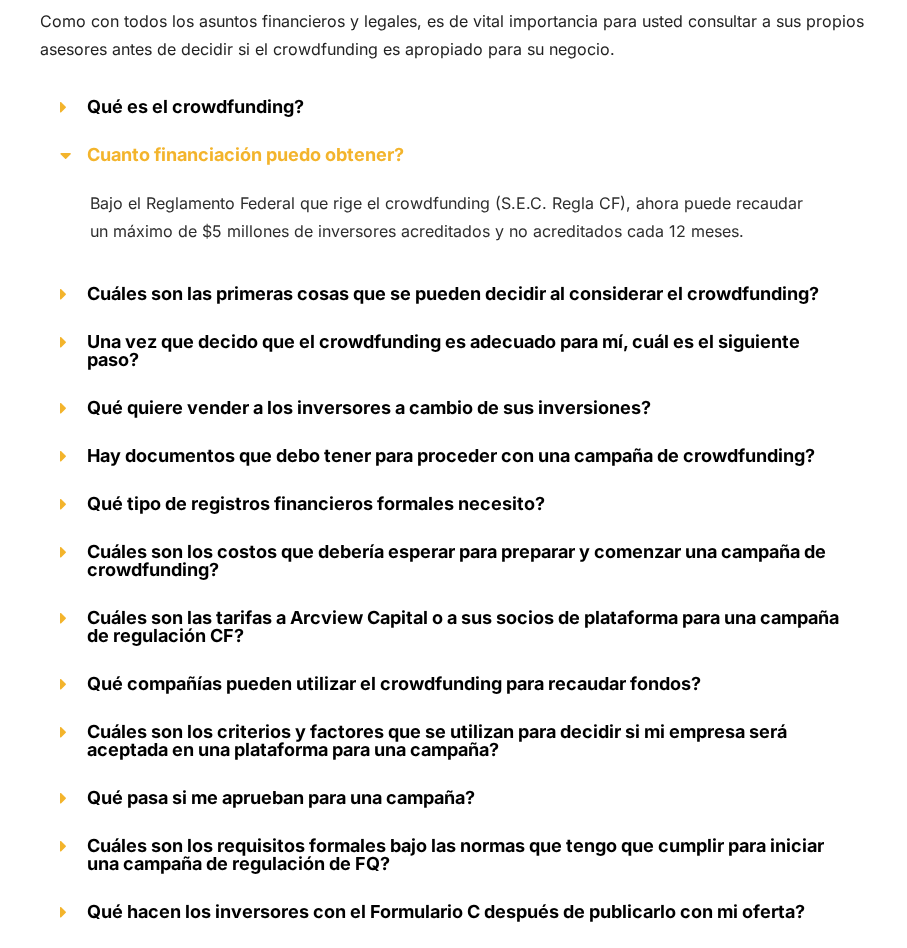 click on "Qué quiere vender a los inversores a cambio de sus inversiones?" at bounding box center [453, 408] 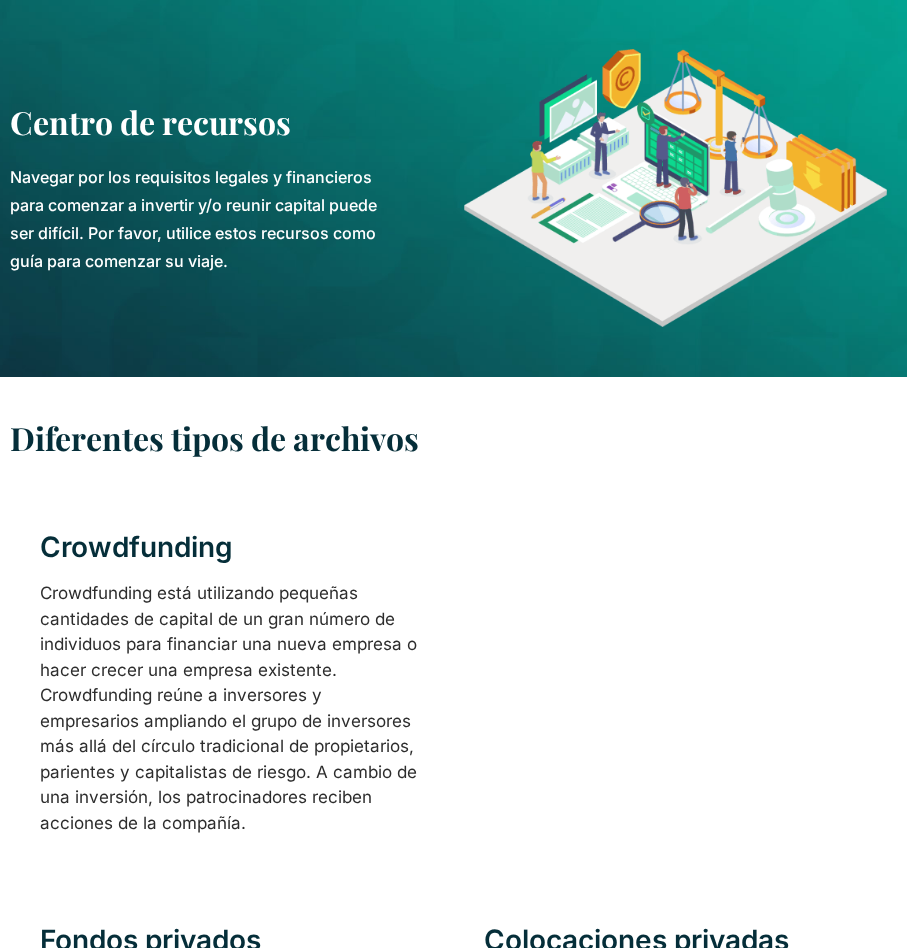 scroll, scrollTop: 0, scrollLeft: 0, axis: both 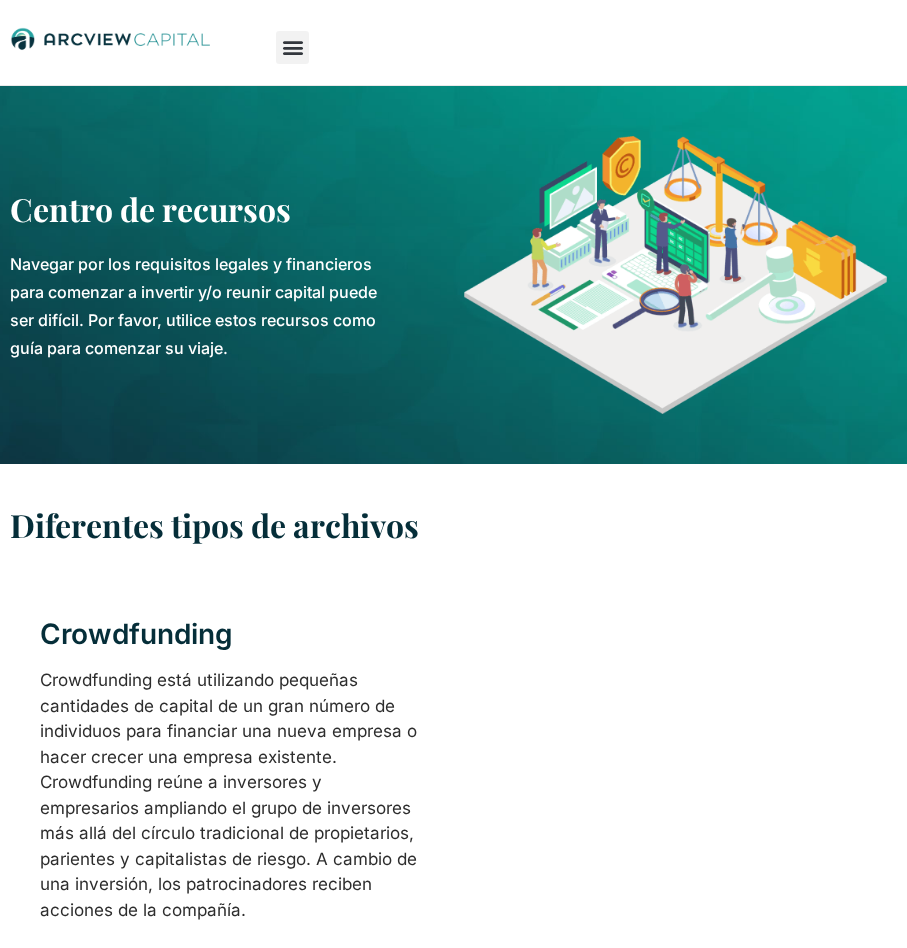 click on "Menu" 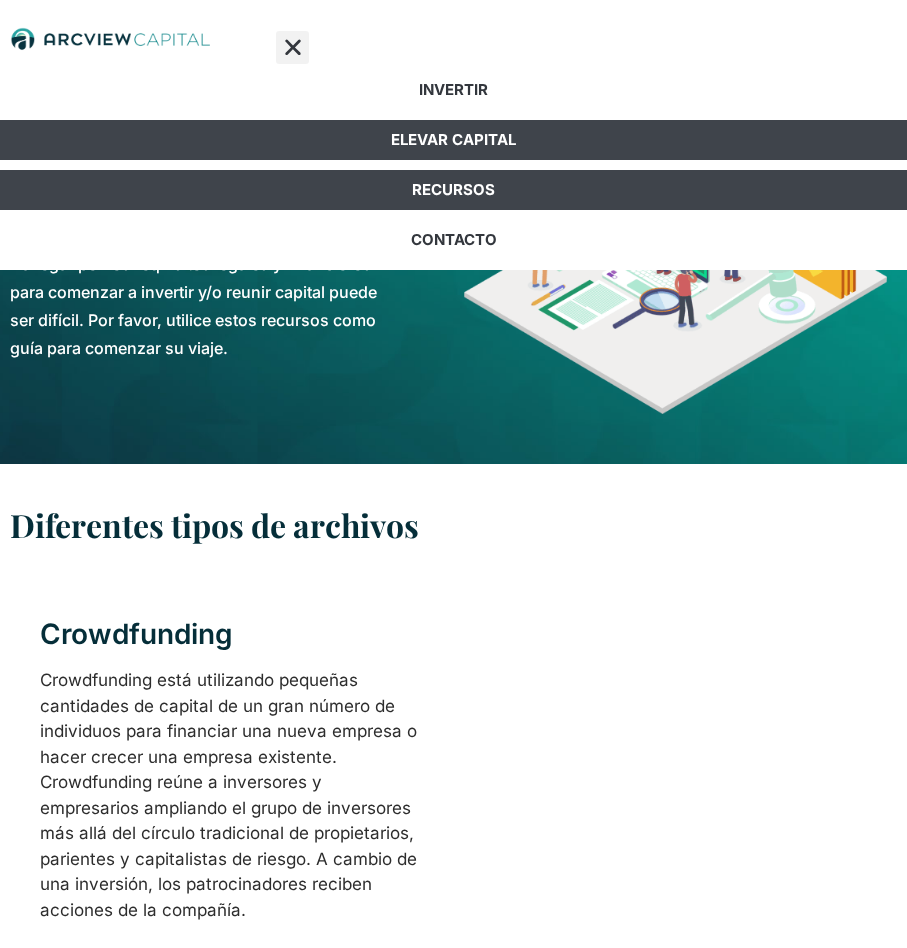 click on "Elevar capital" 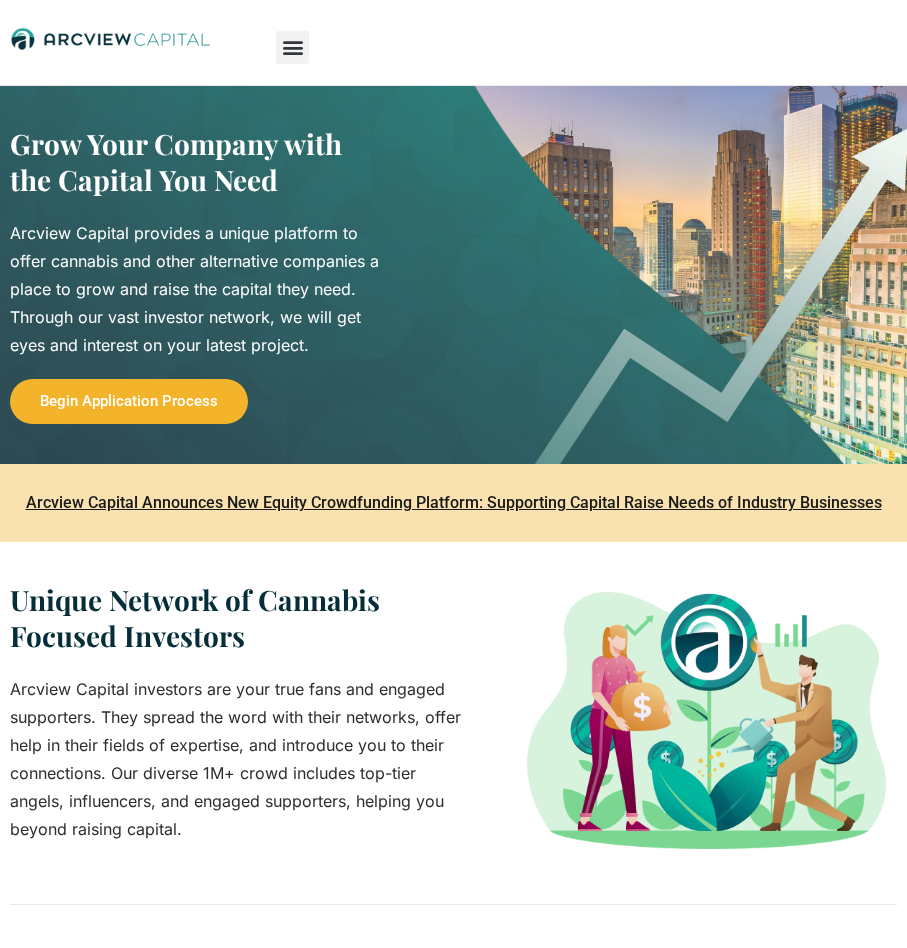 scroll, scrollTop: 0, scrollLeft: 0, axis: both 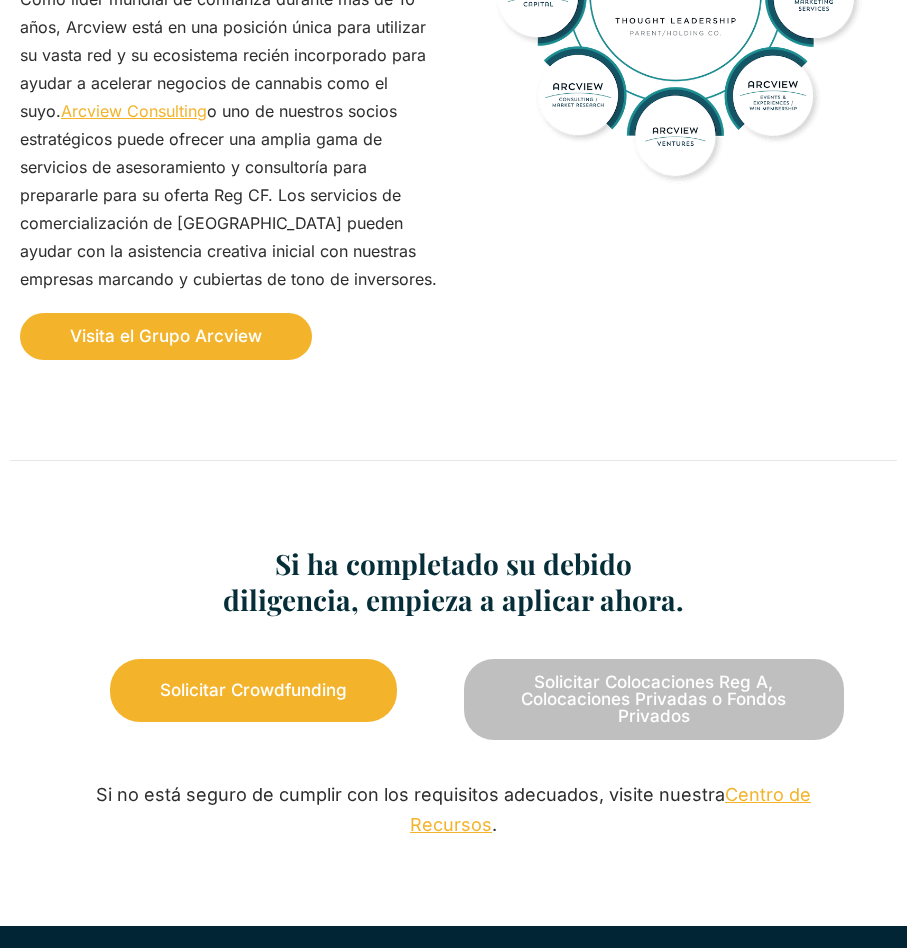 click on "Solicitar Crowdfunding" at bounding box center (253, 690) 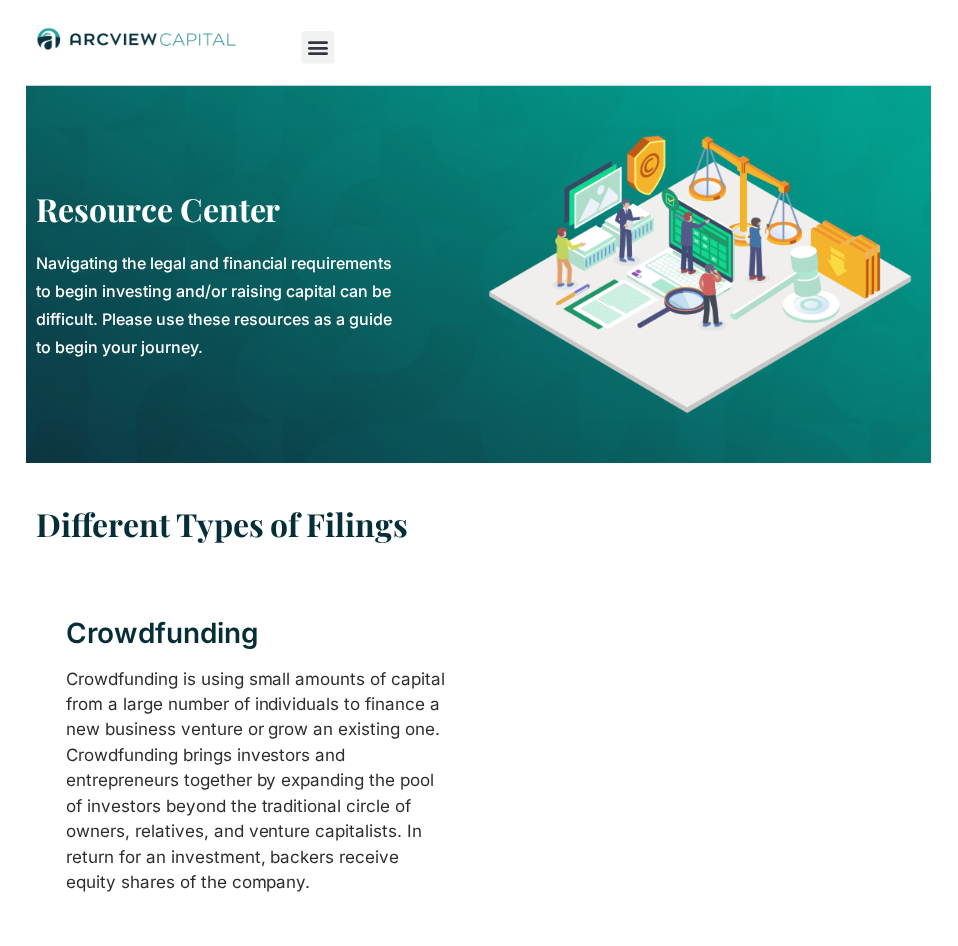 scroll, scrollTop: 0, scrollLeft: 0, axis: both 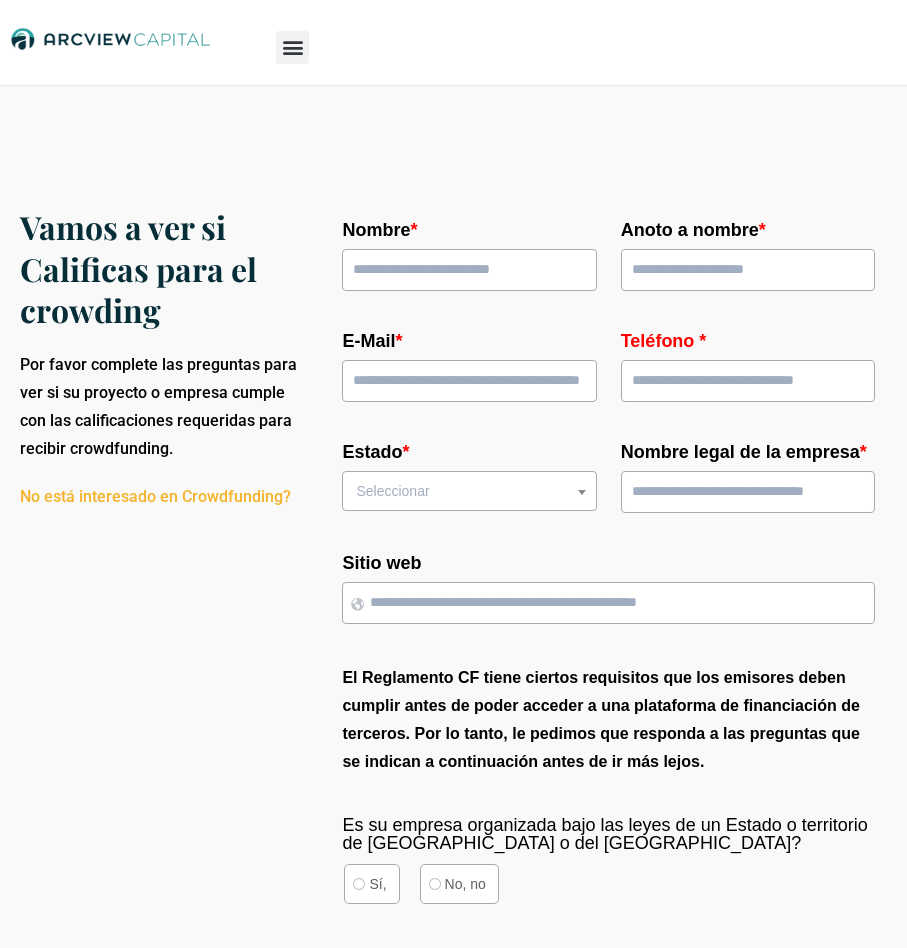 click on "Nombre *" at bounding box center (469, 270) 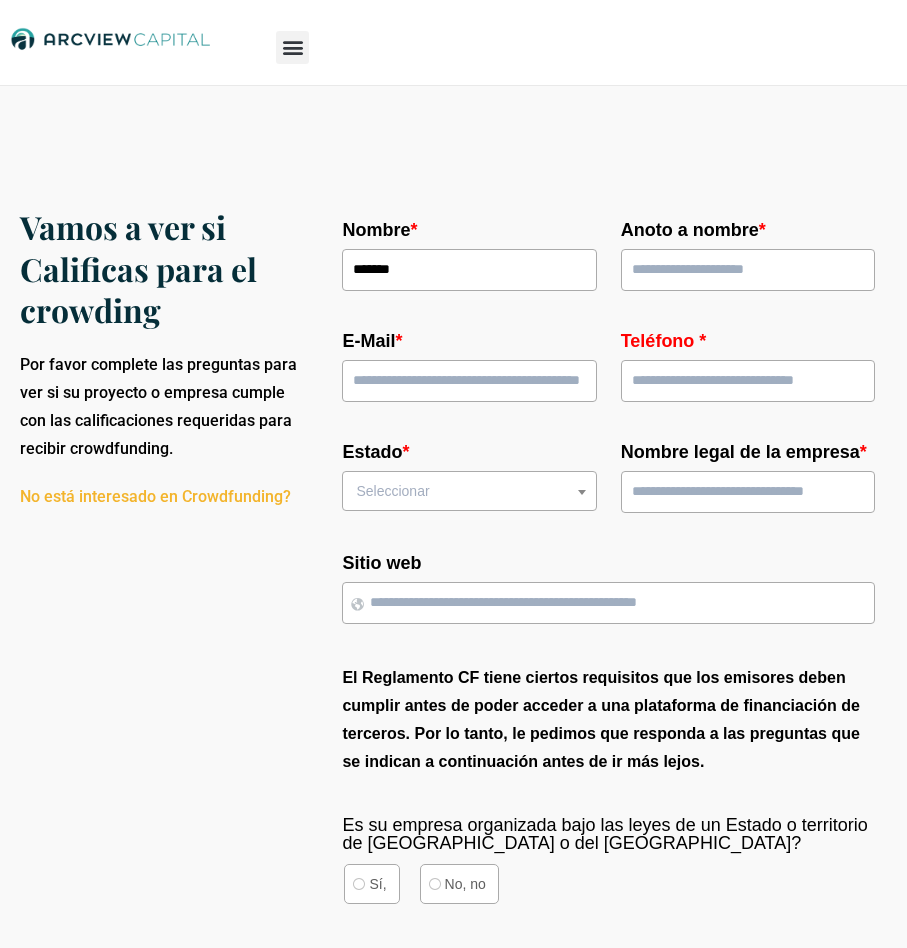 type on "******" 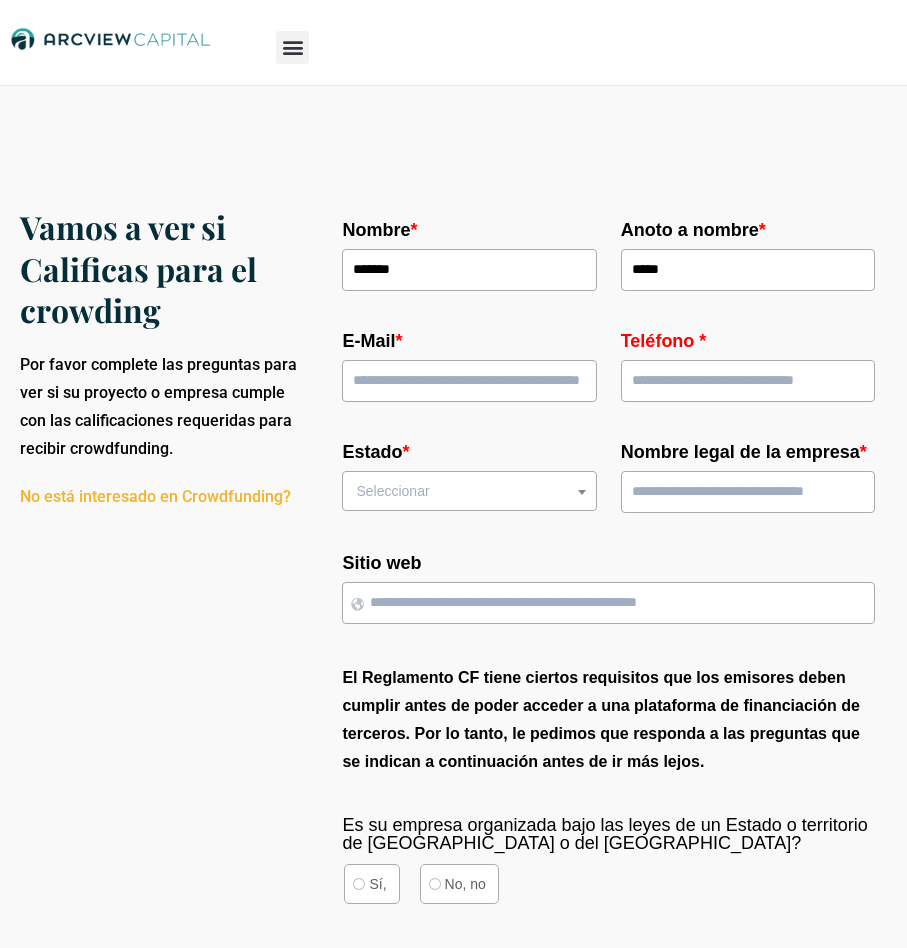 type on "*****" 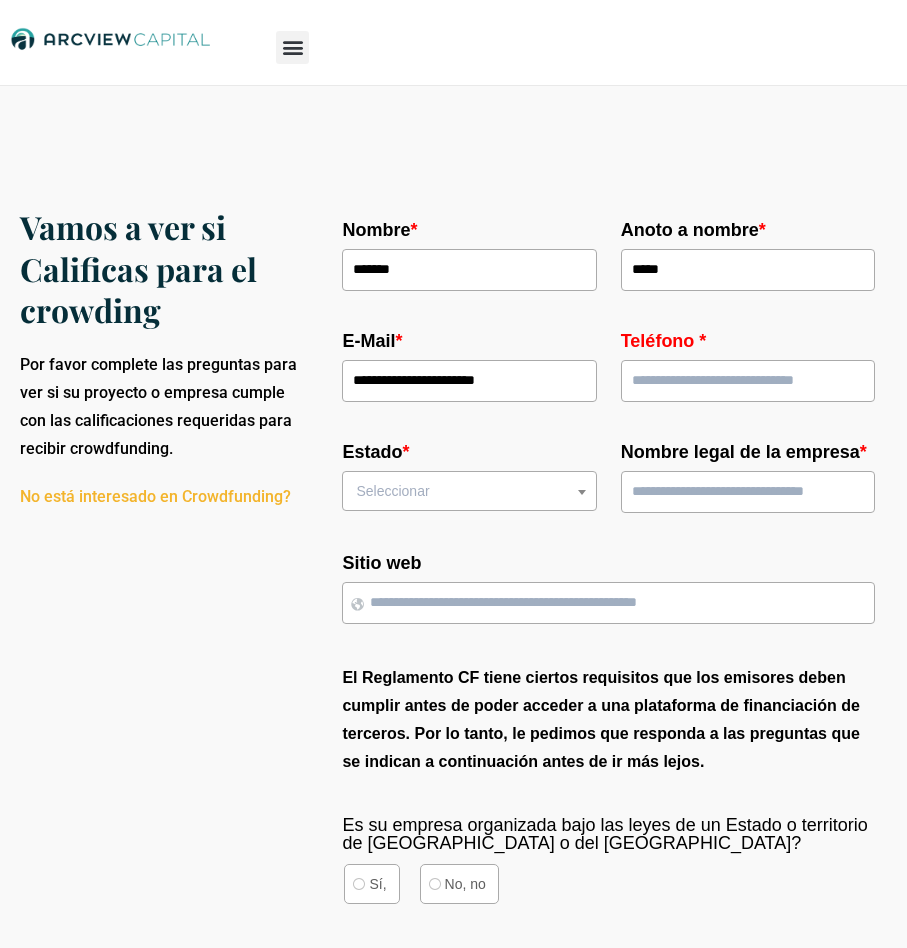 type on "**********" 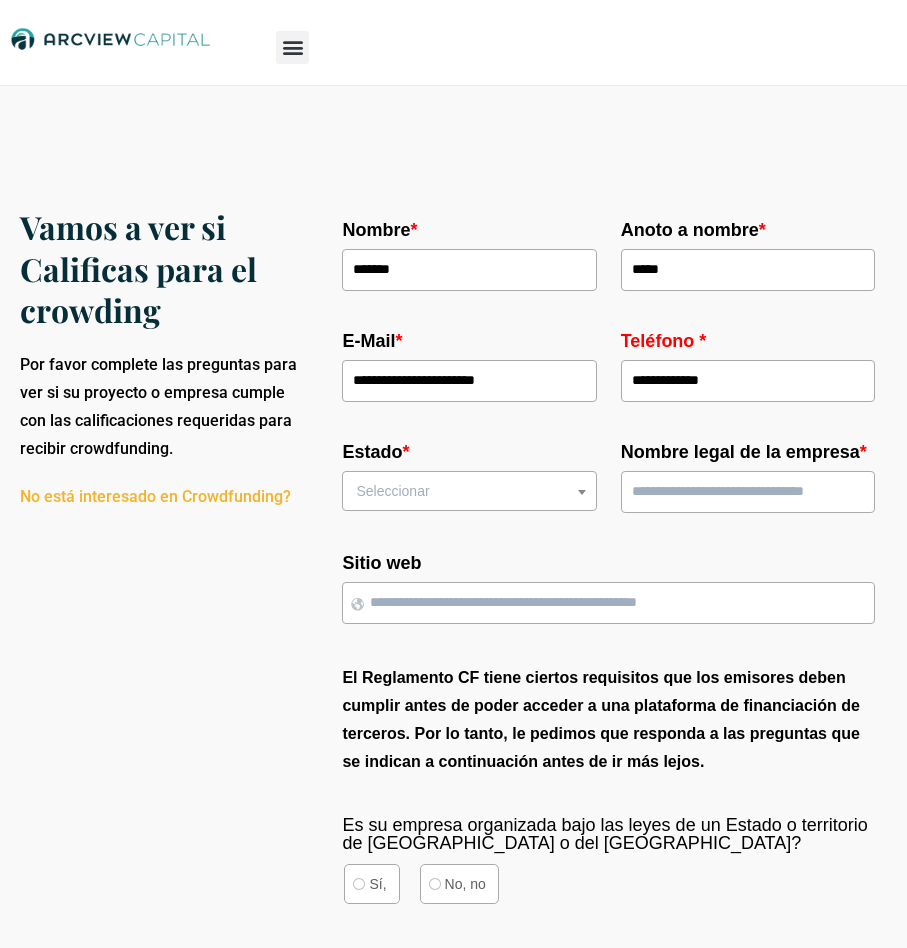 type on "**********" 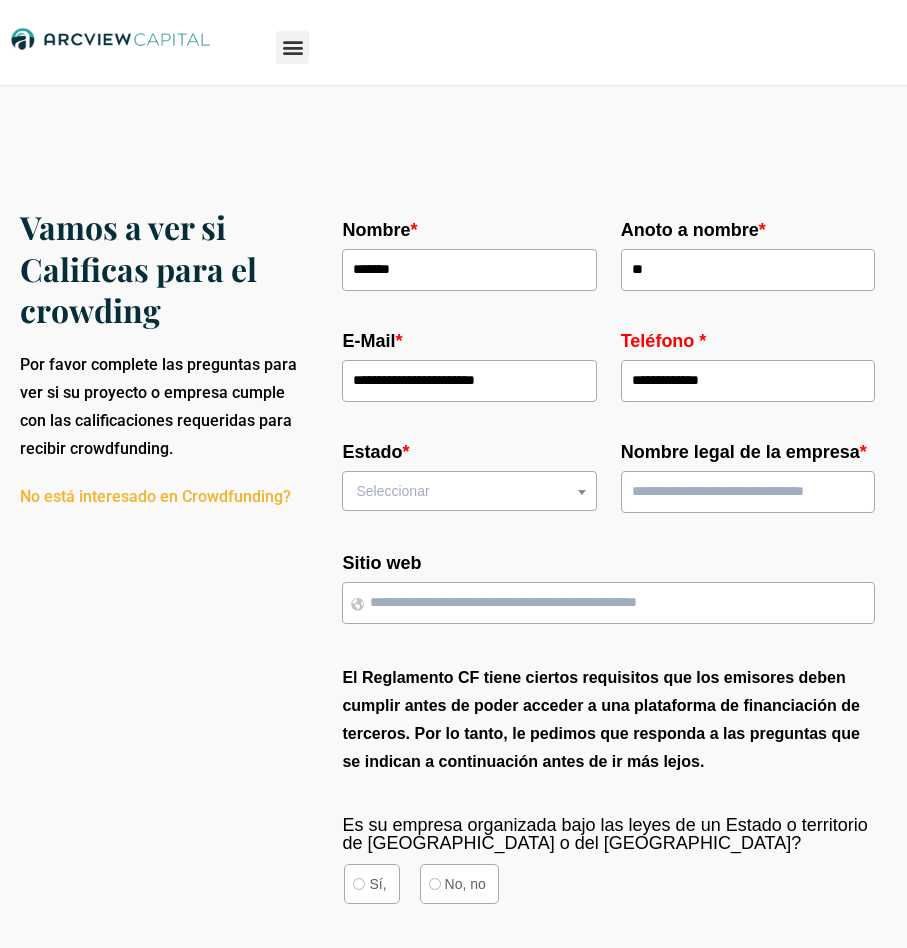type on "*" 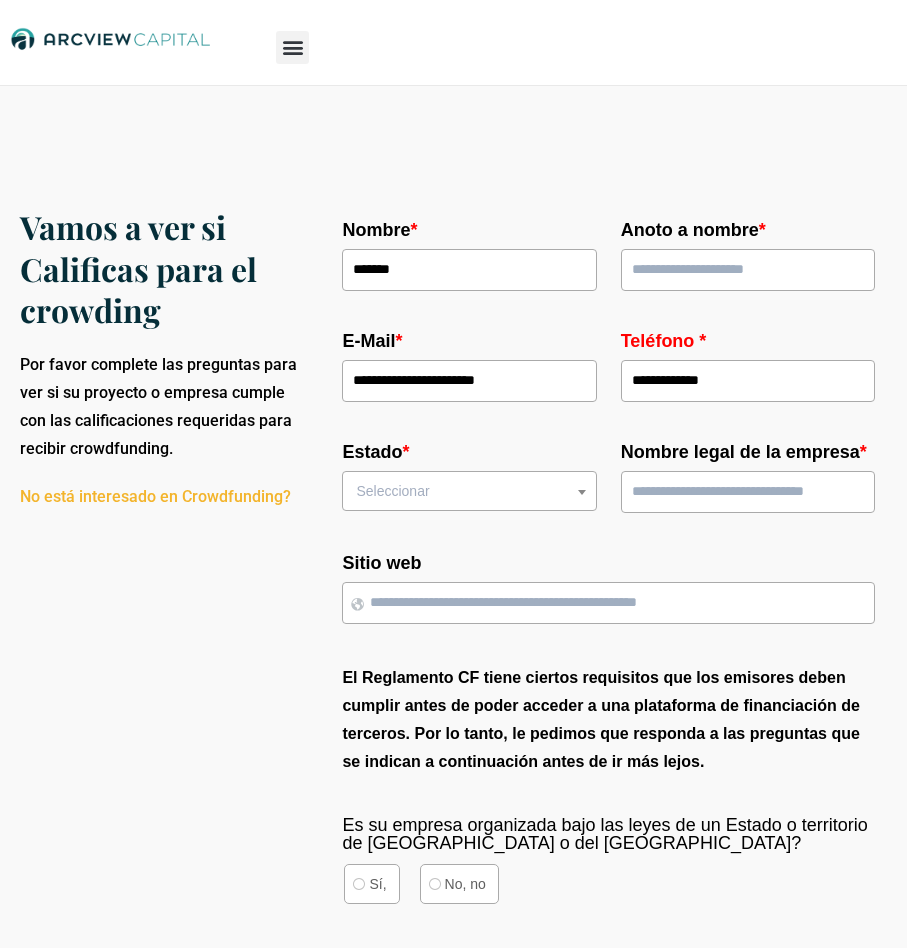 type 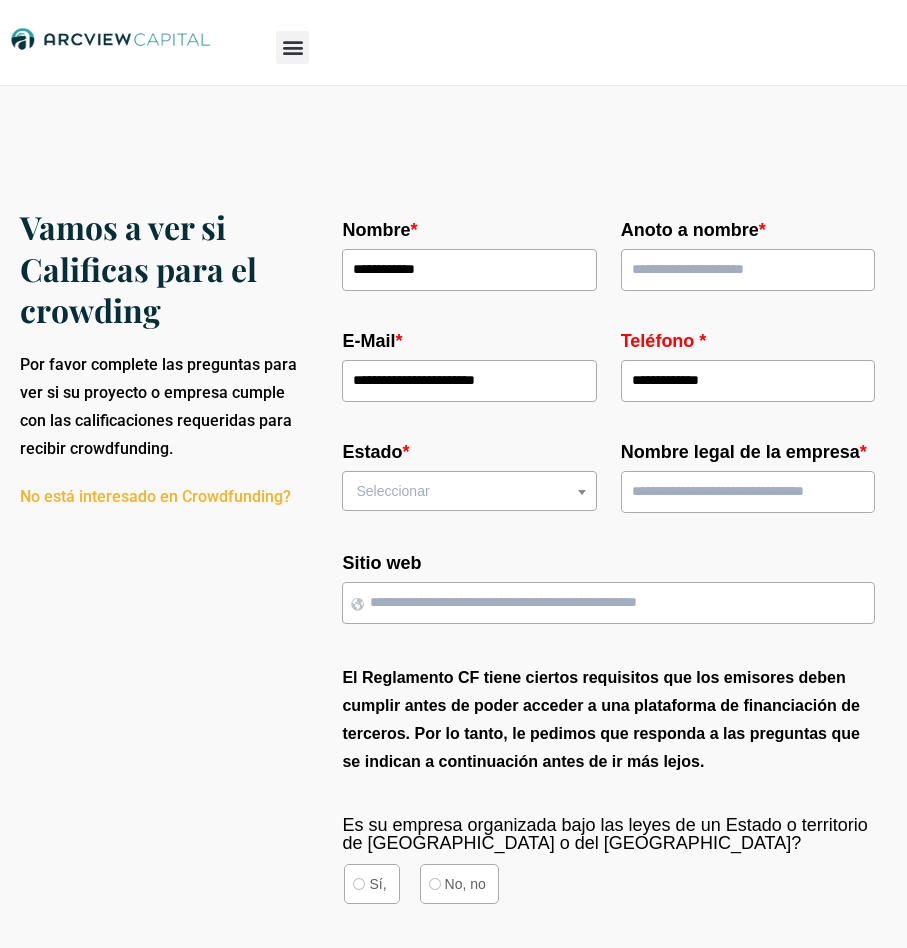 type on "**********" 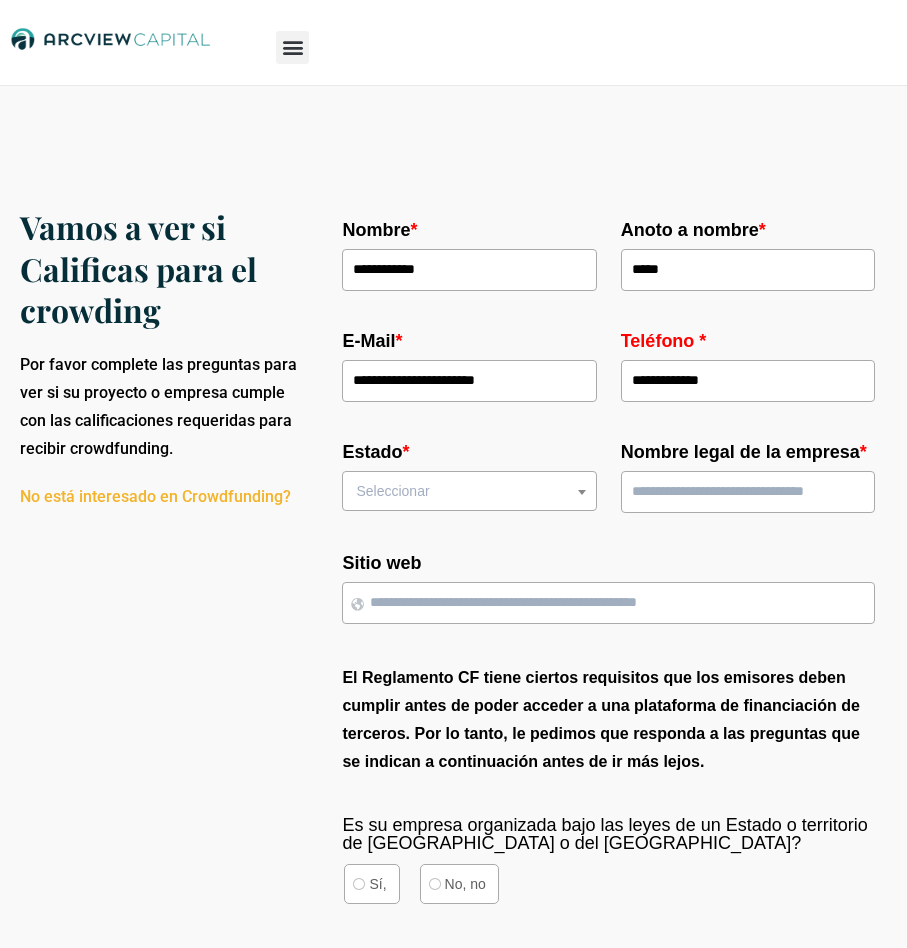 type on "*****" 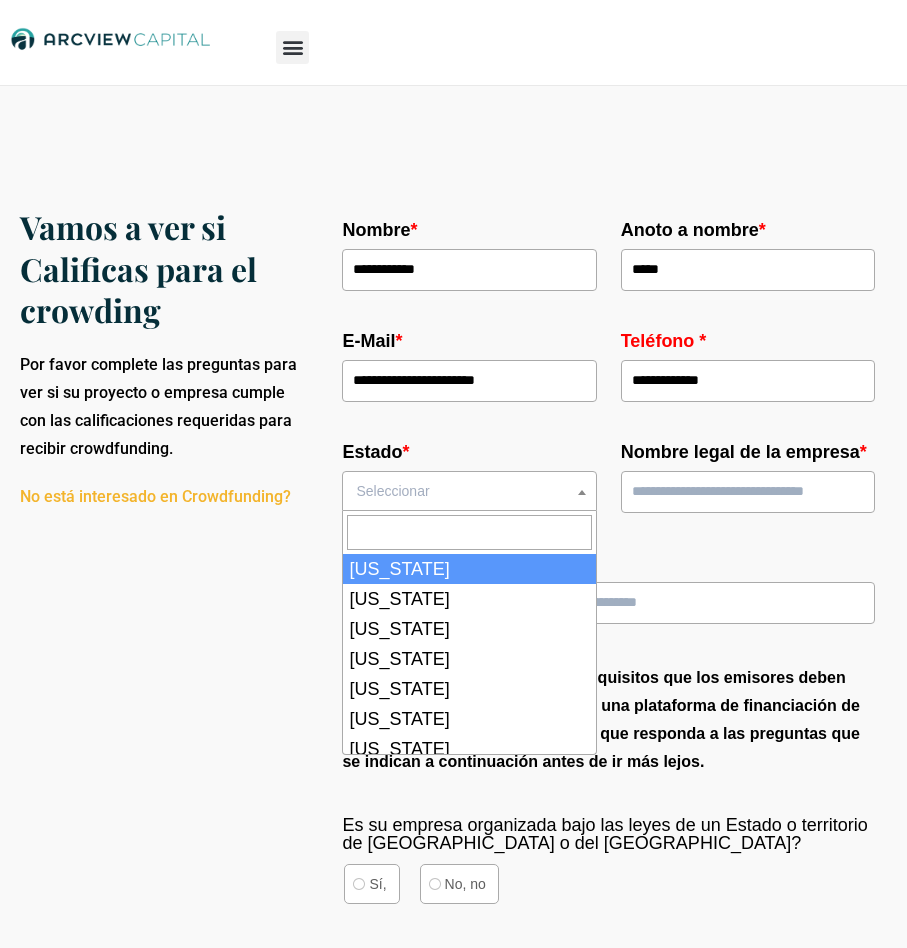 scroll, scrollTop: 1330, scrollLeft: 0, axis: vertical 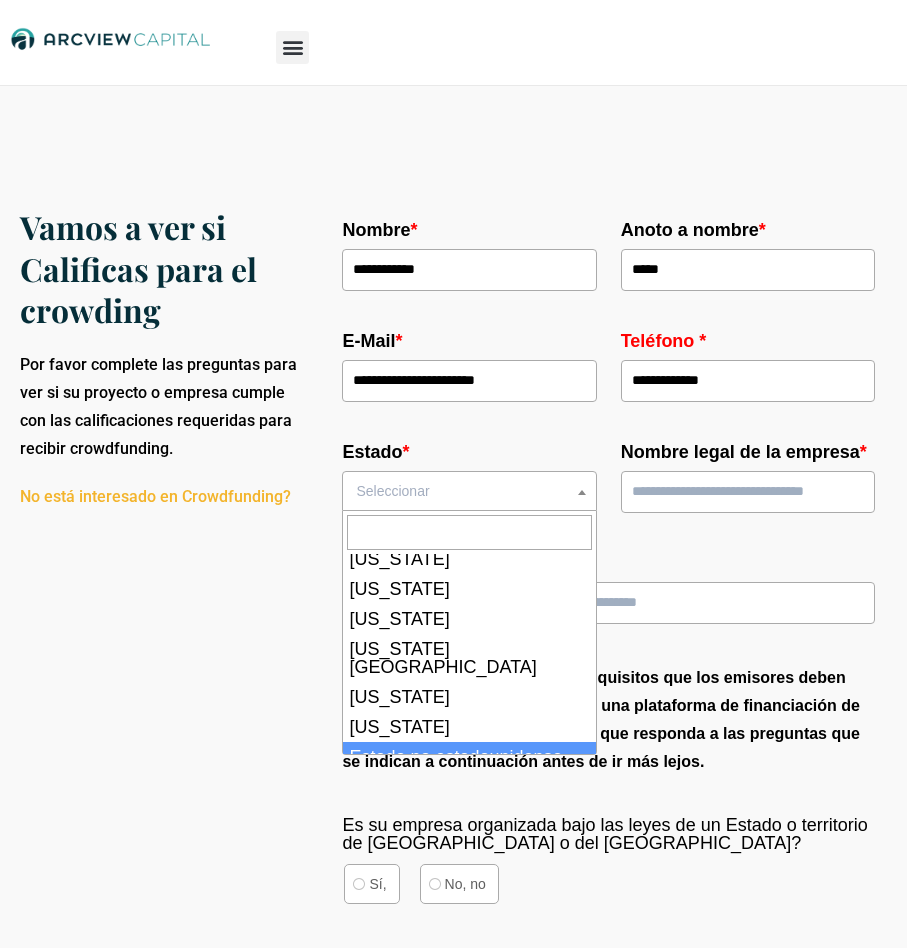 select on "**********" 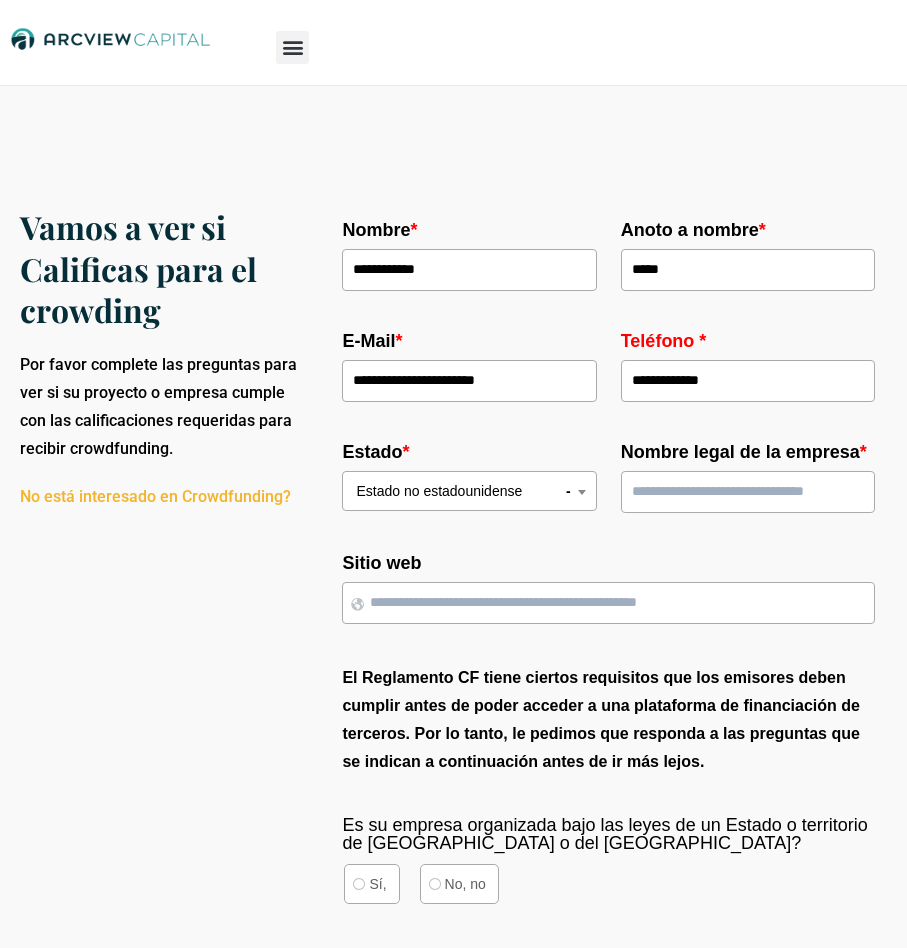 click on "Nombre legal de la empresa  *" at bounding box center [748, 492] 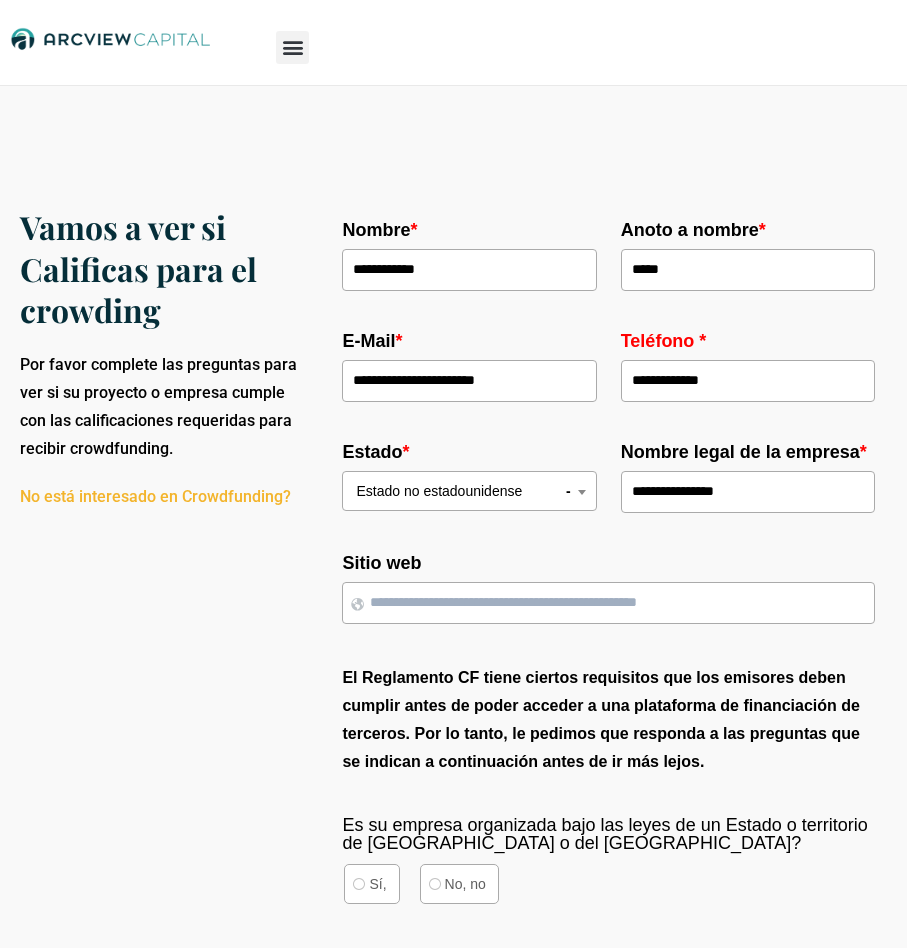 type on "**********" 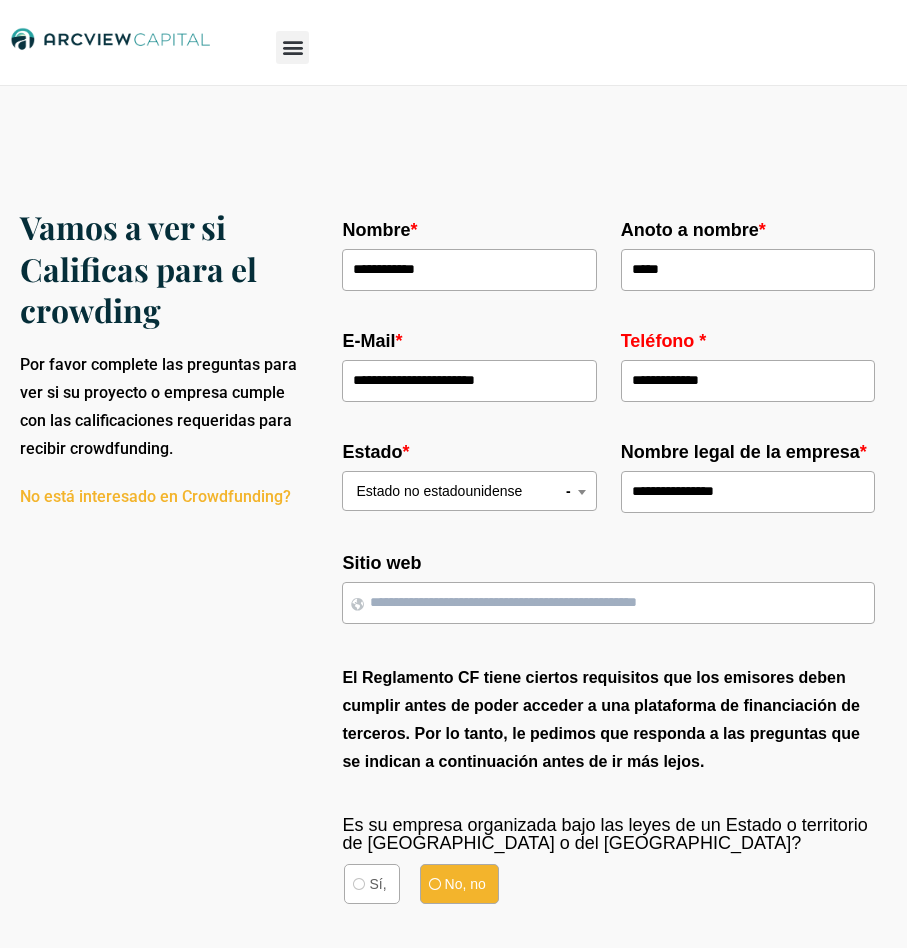click on "No, no" at bounding box center [459, 884] 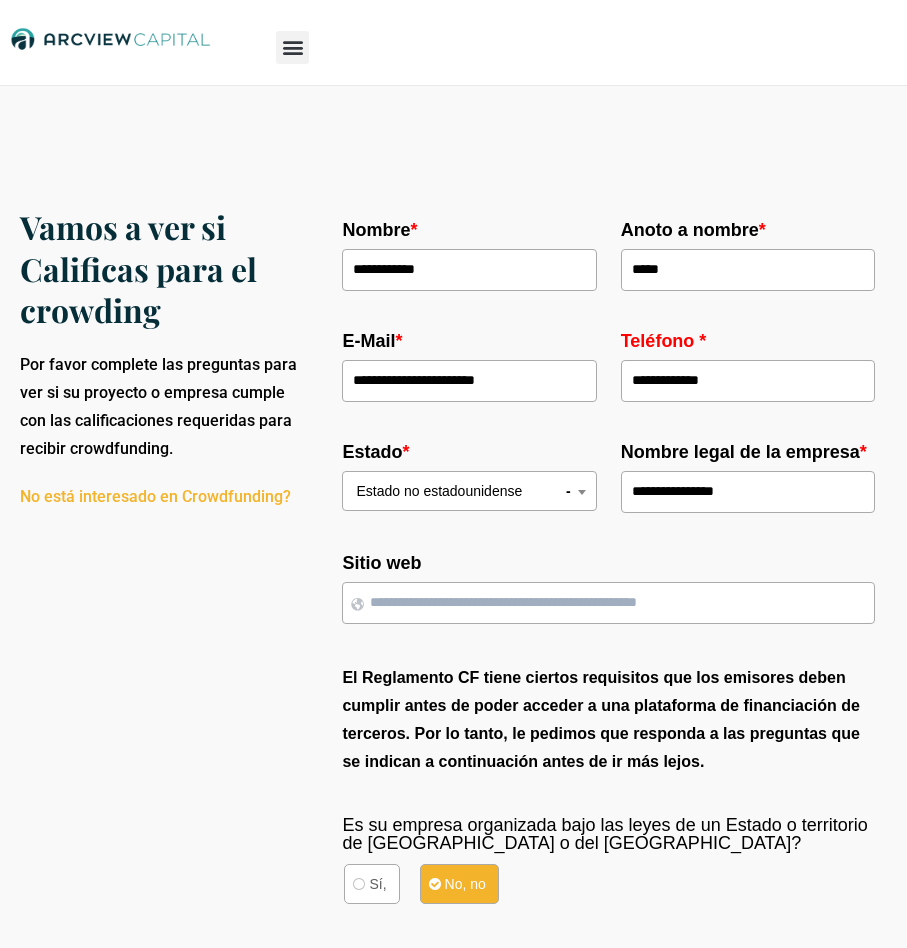 click on "Sitio web" at bounding box center [608, 603] 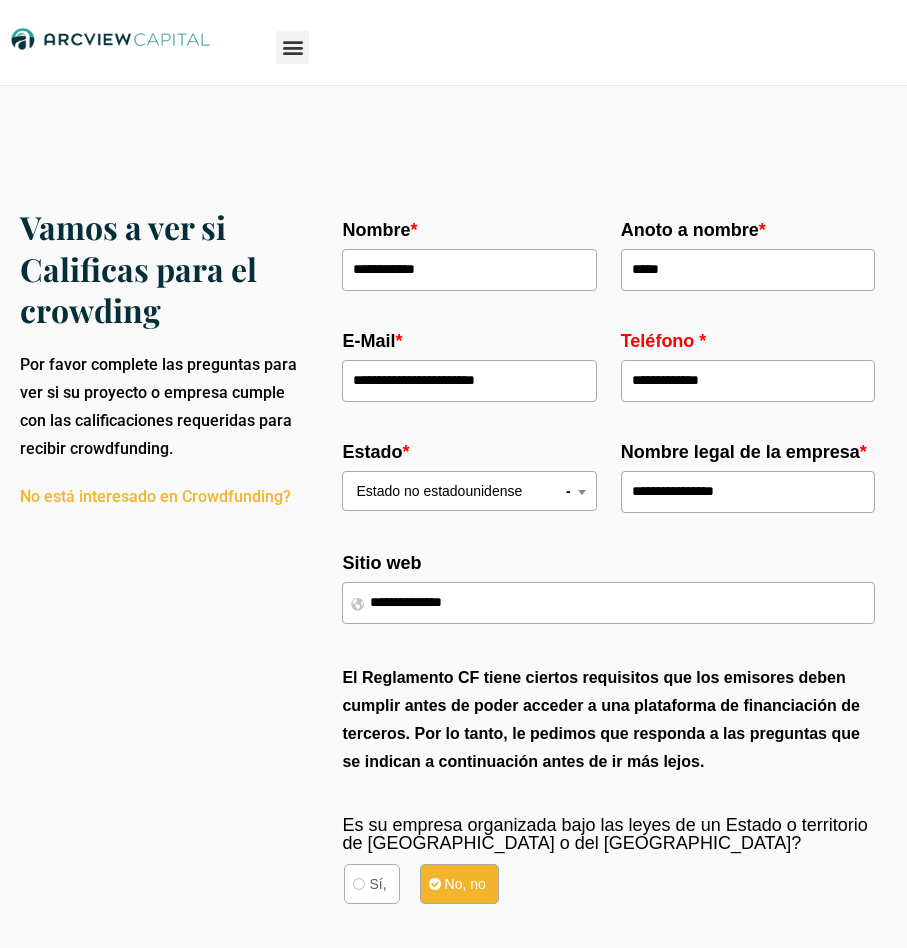 click on "Es su empresa organizada bajo las leyes de un Estado o territorio de los Estados Unidos o del Distrito de Columbia?  *
Sí, No, no" at bounding box center (608, 861) 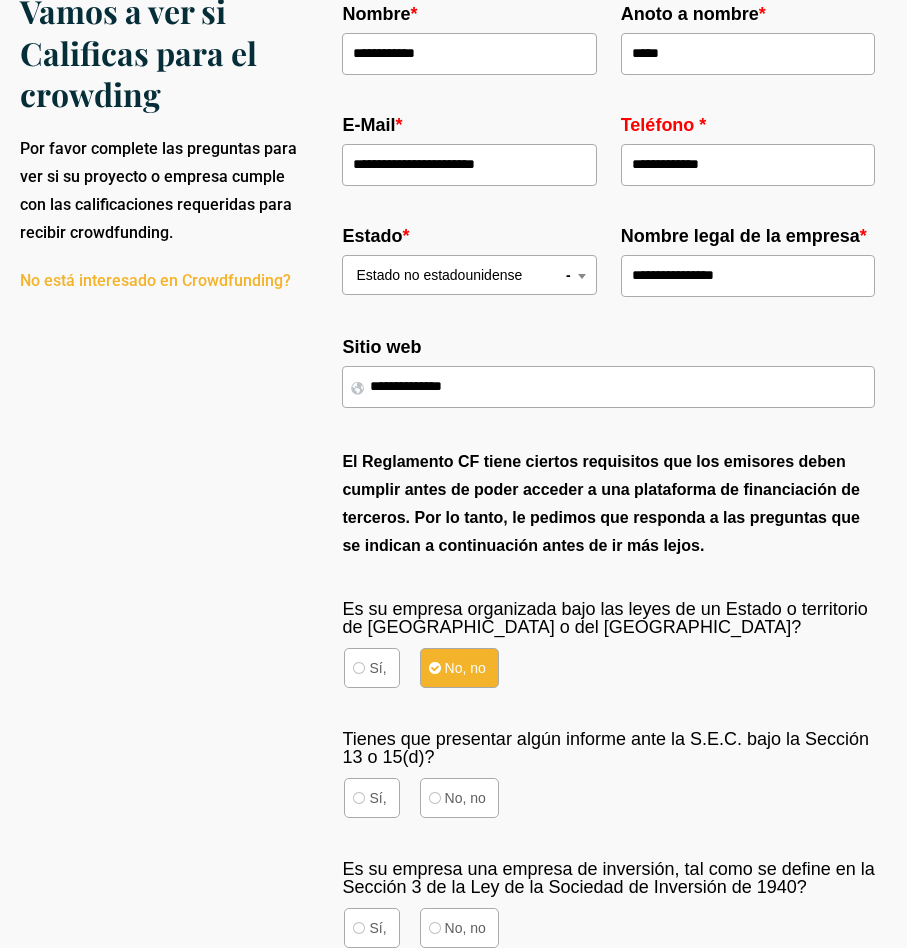 scroll, scrollTop: 324, scrollLeft: 0, axis: vertical 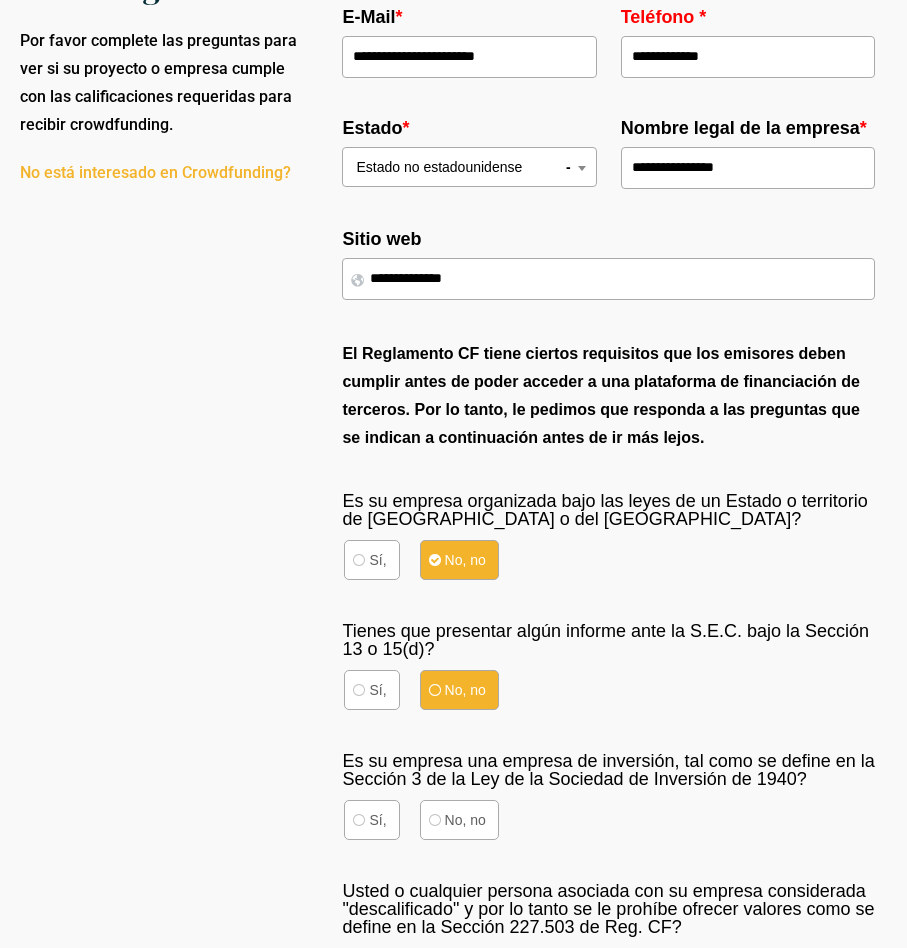 click on "No, no" at bounding box center (459, 690) 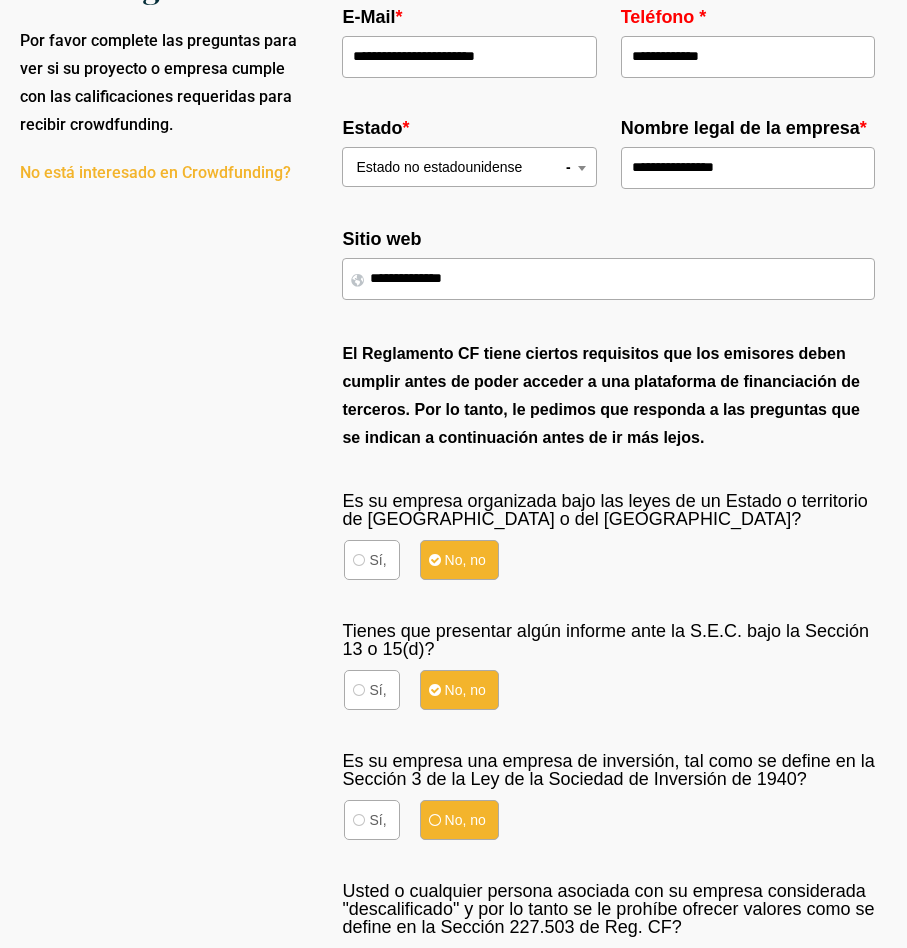 click on "No, no" at bounding box center (459, 820) 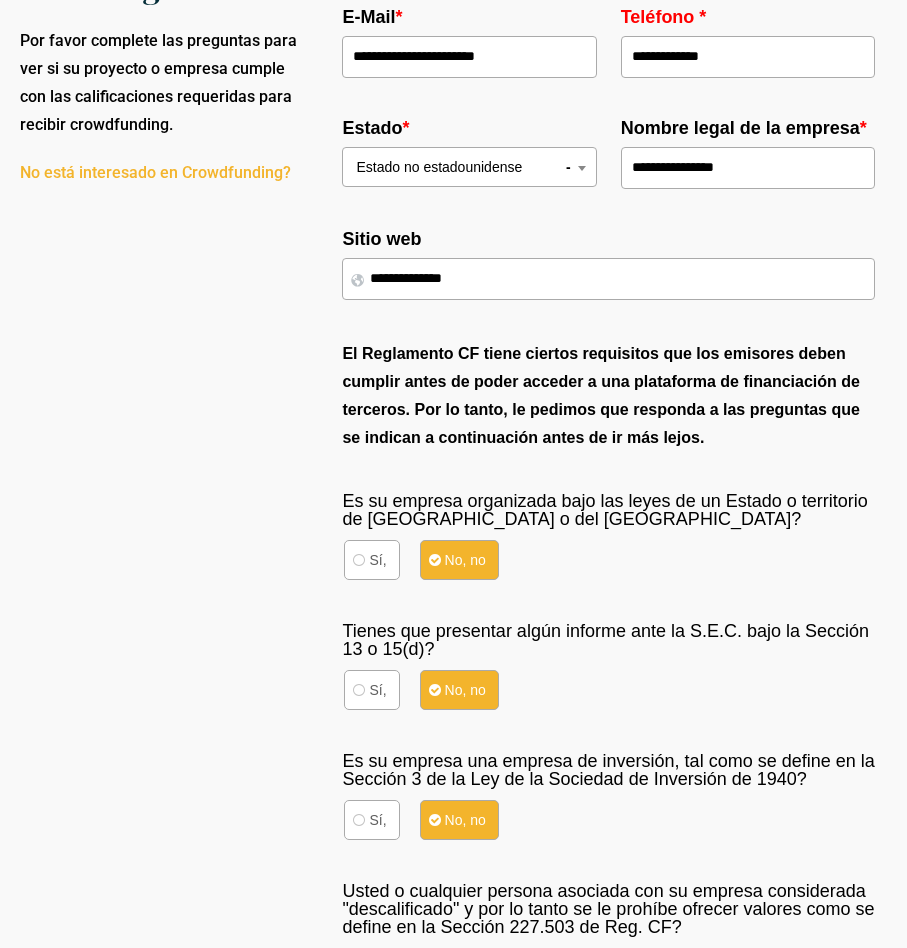 scroll, scrollTop: 540, scrollLeft: 0, axis: vertical 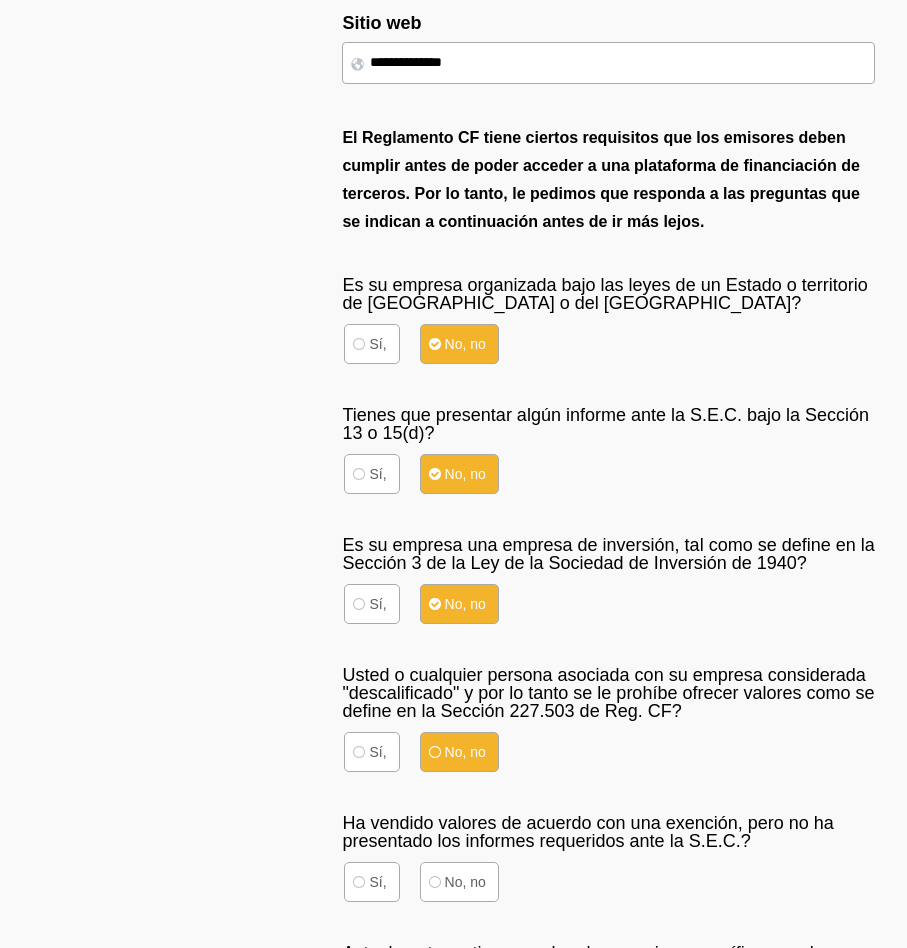 click on "No, no" at bounding box center (459, 752) 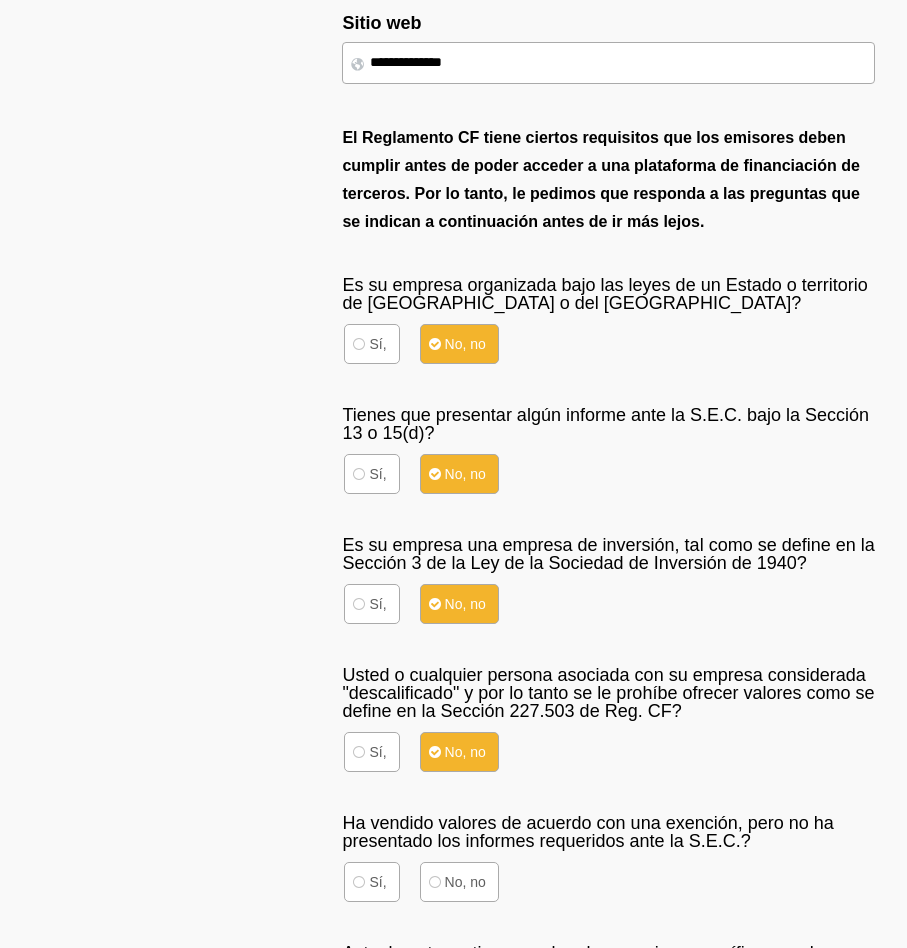 scroll, scrollTop: 756, scrollLeft: 0, axis: vertical 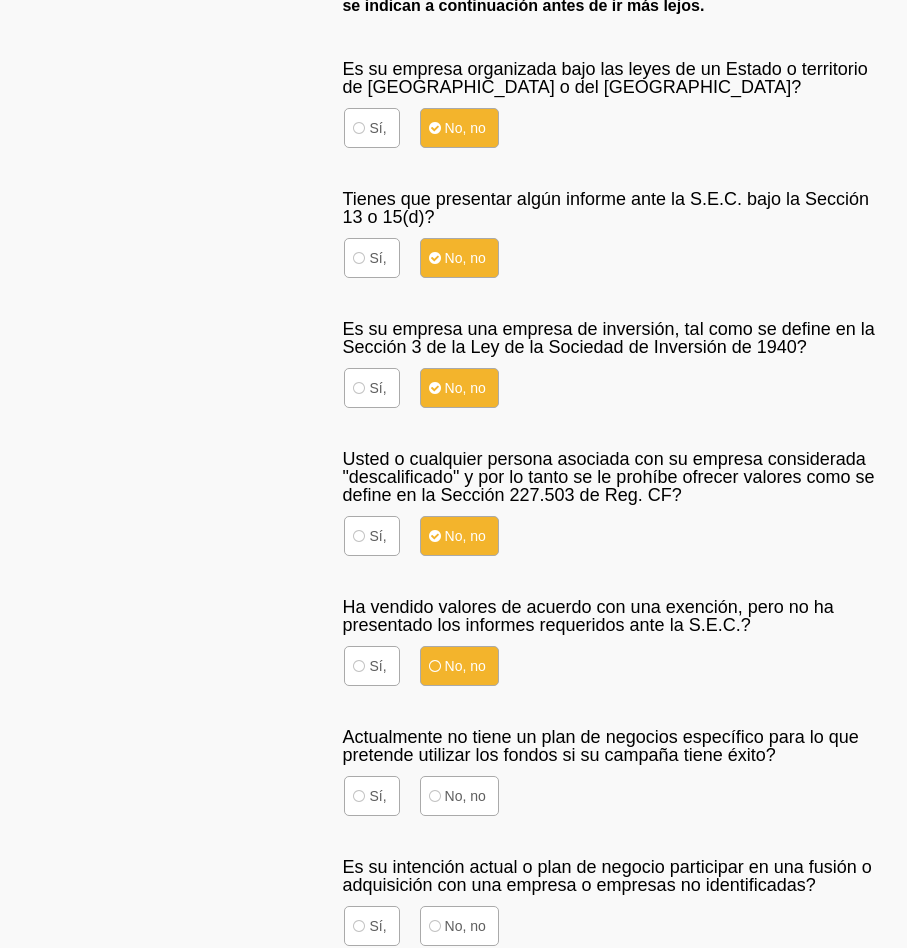 click on "No, no" at bounding box center [459, 666] 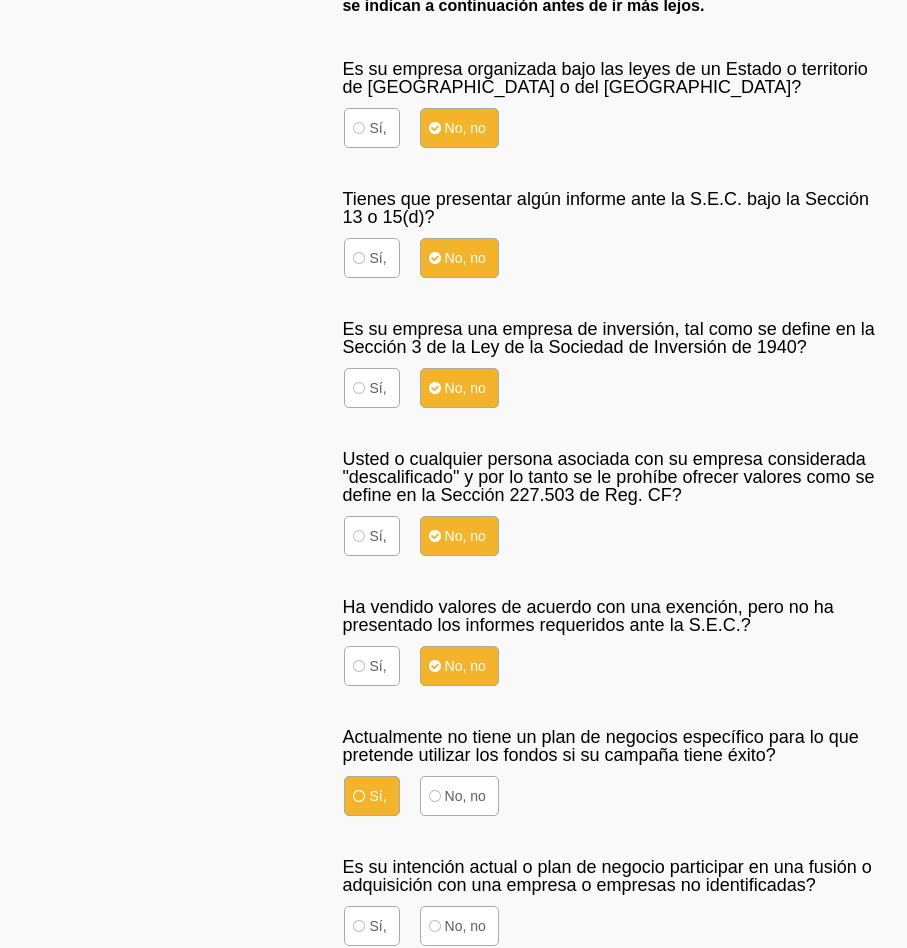 click on "Sí," at bounding box center (371, 796) 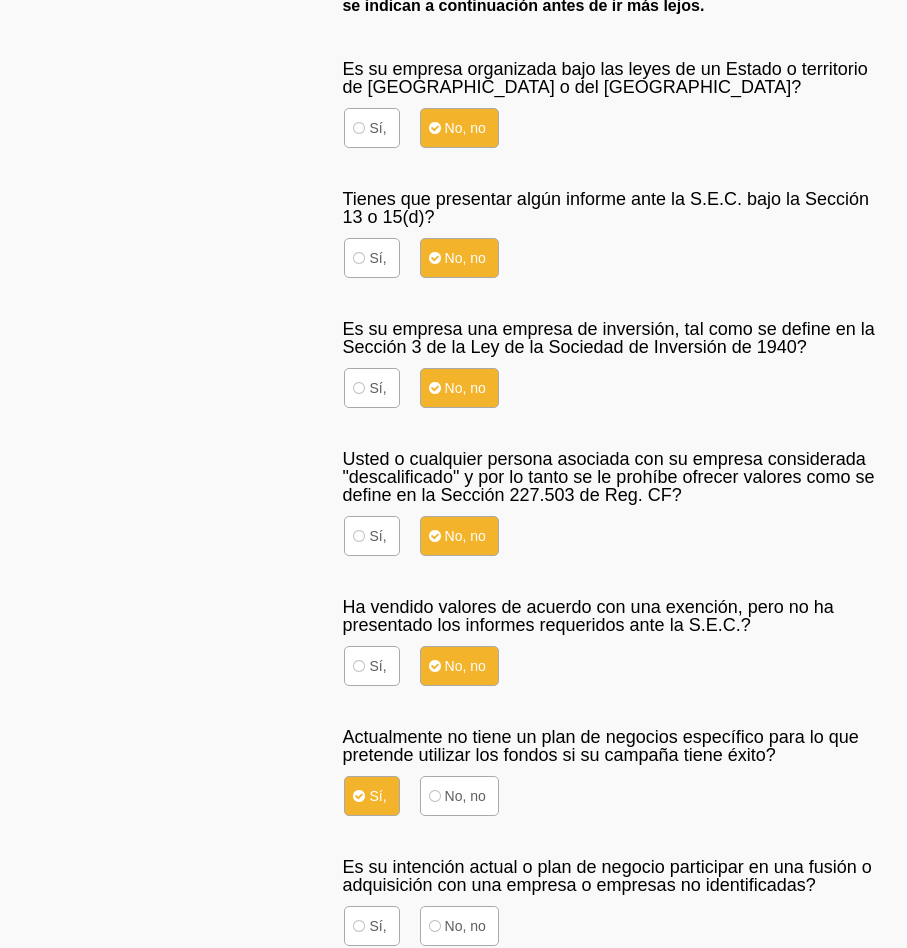 scroll, scrollTop: 972, scrollLeft: 0, axis: vertical 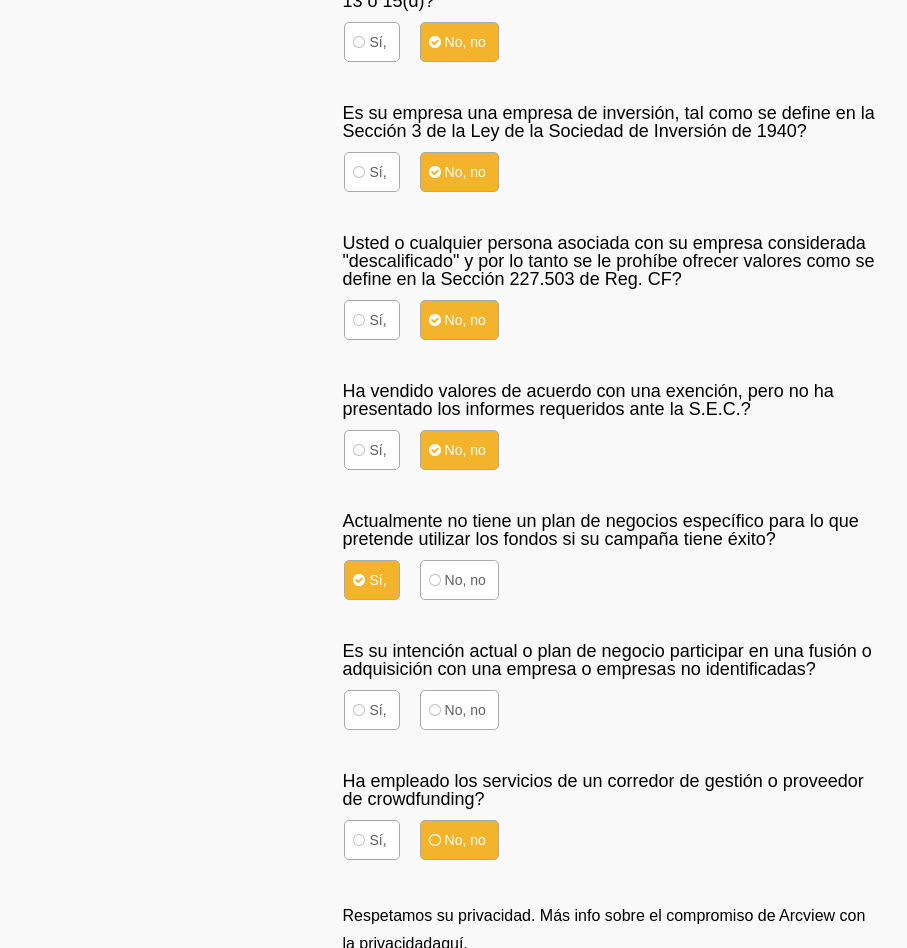 click on "No, no" at bounding box center [459, 840] 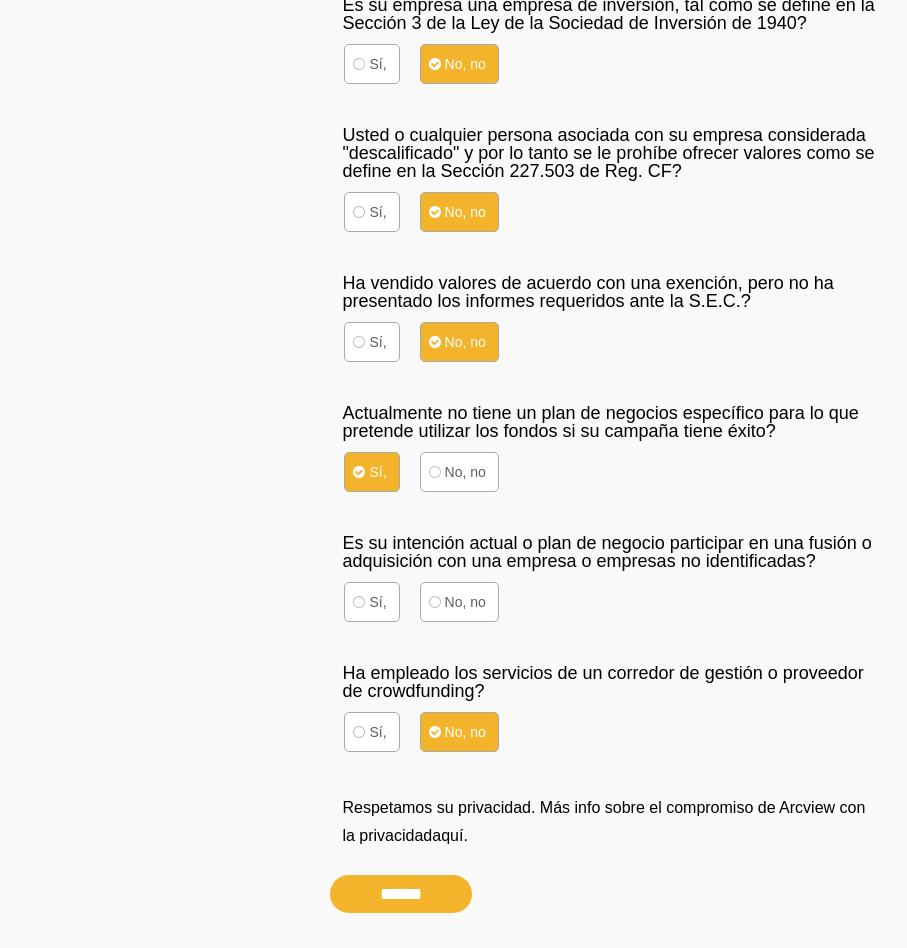 scroll, scrollTop: 1188, scrollLeft: 0, axis: vertical 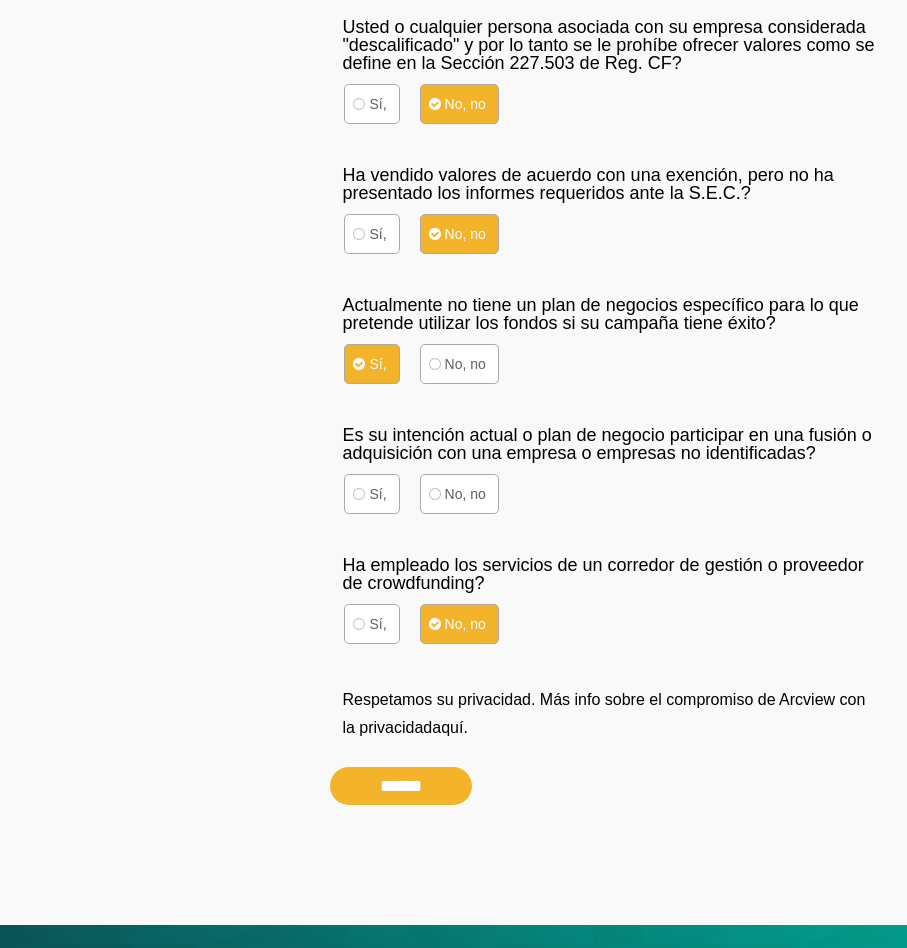 click on "******" at bounding box center (401, 786) 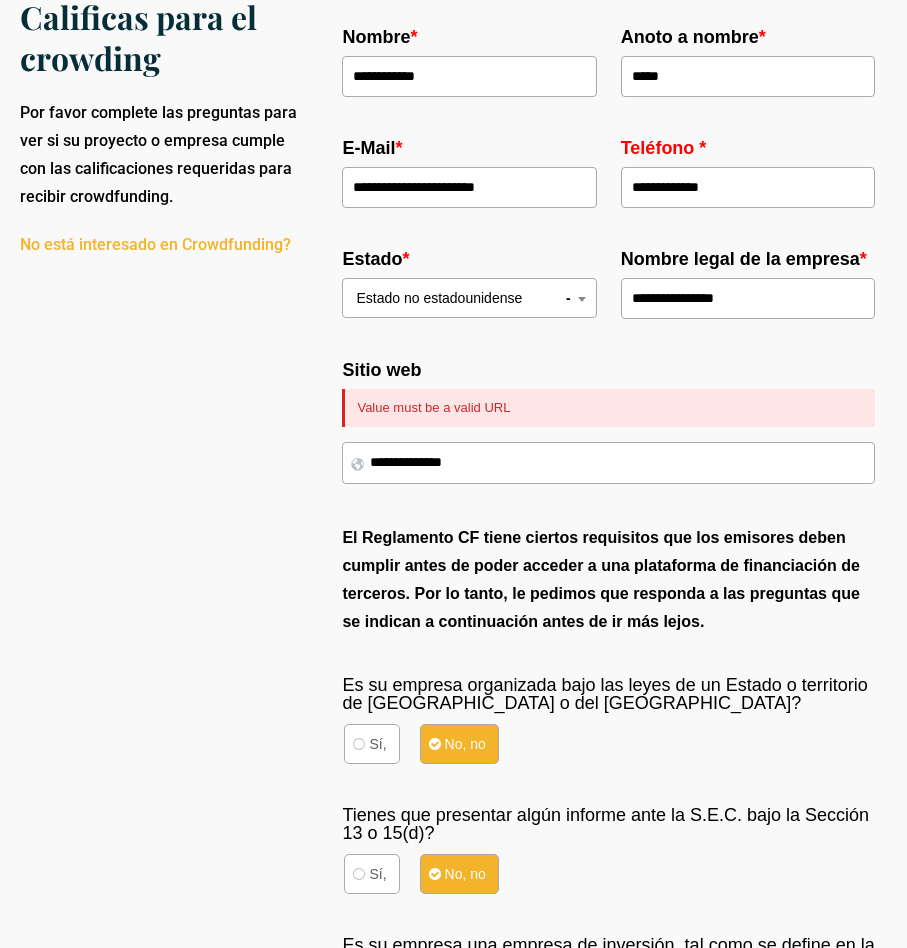 scroll, scrollTop: 124, scrollLeft: 0, axis: vertical 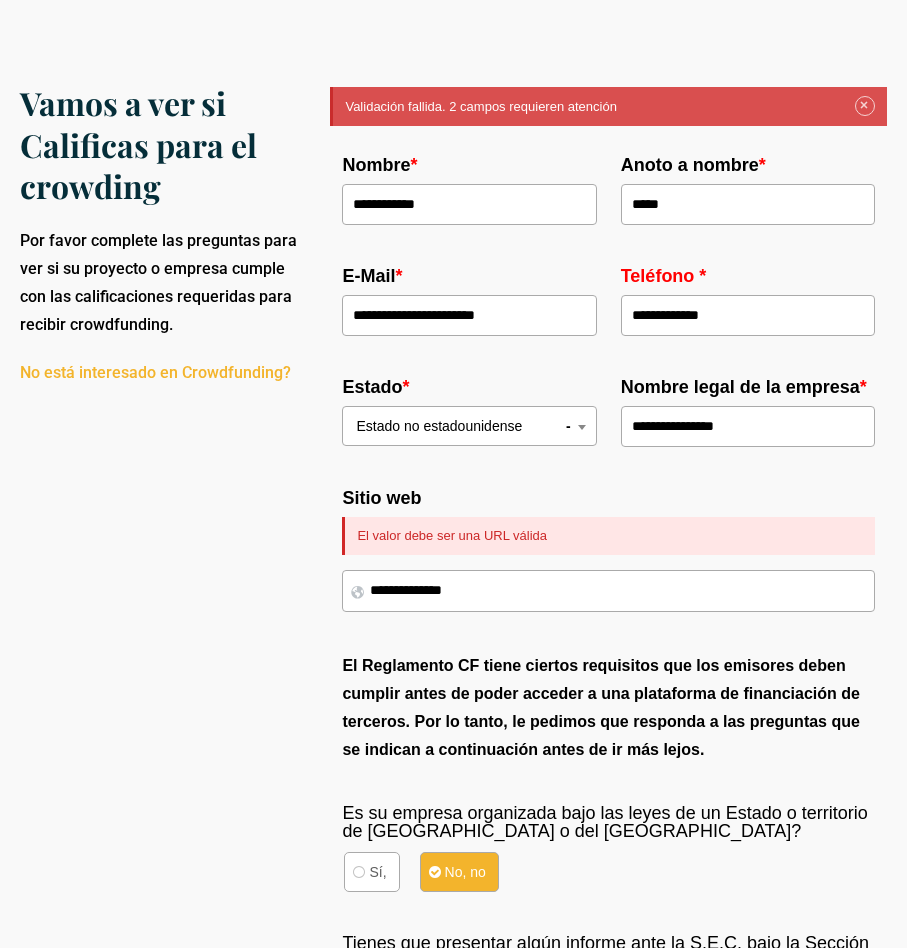 click on "**********" at bounding box center (608, 591) 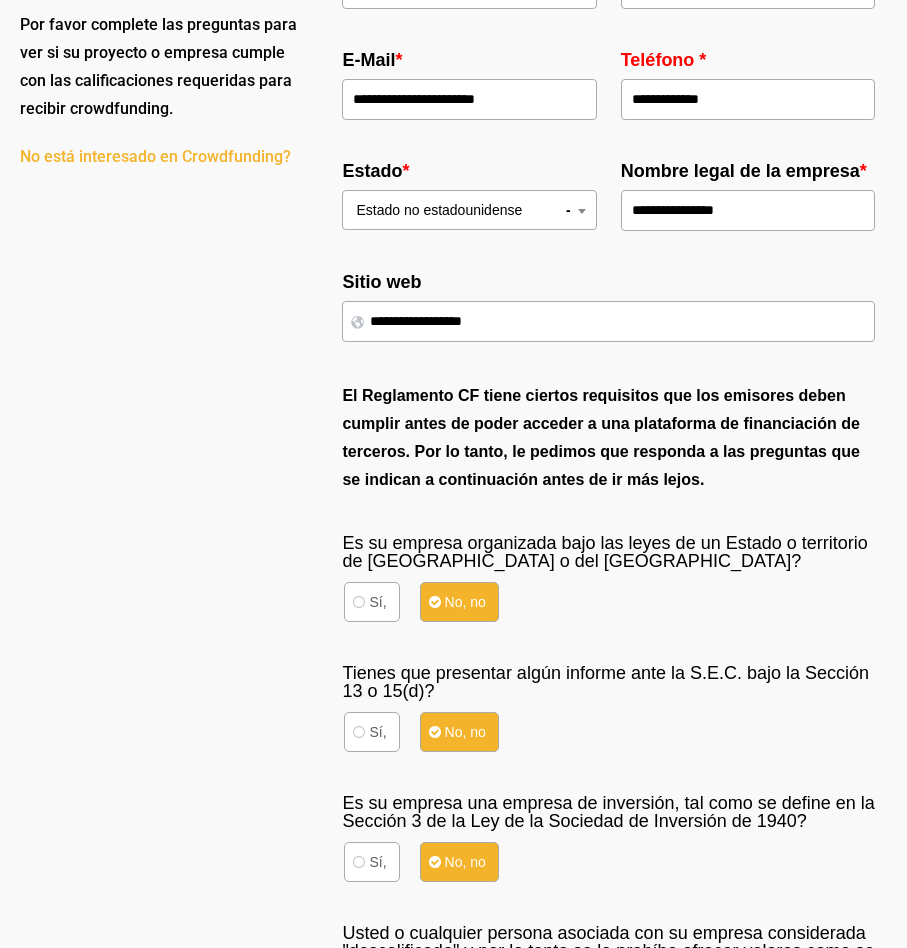 scroll, scrollTop: 16, scrollLeft: 0, axis: vertical 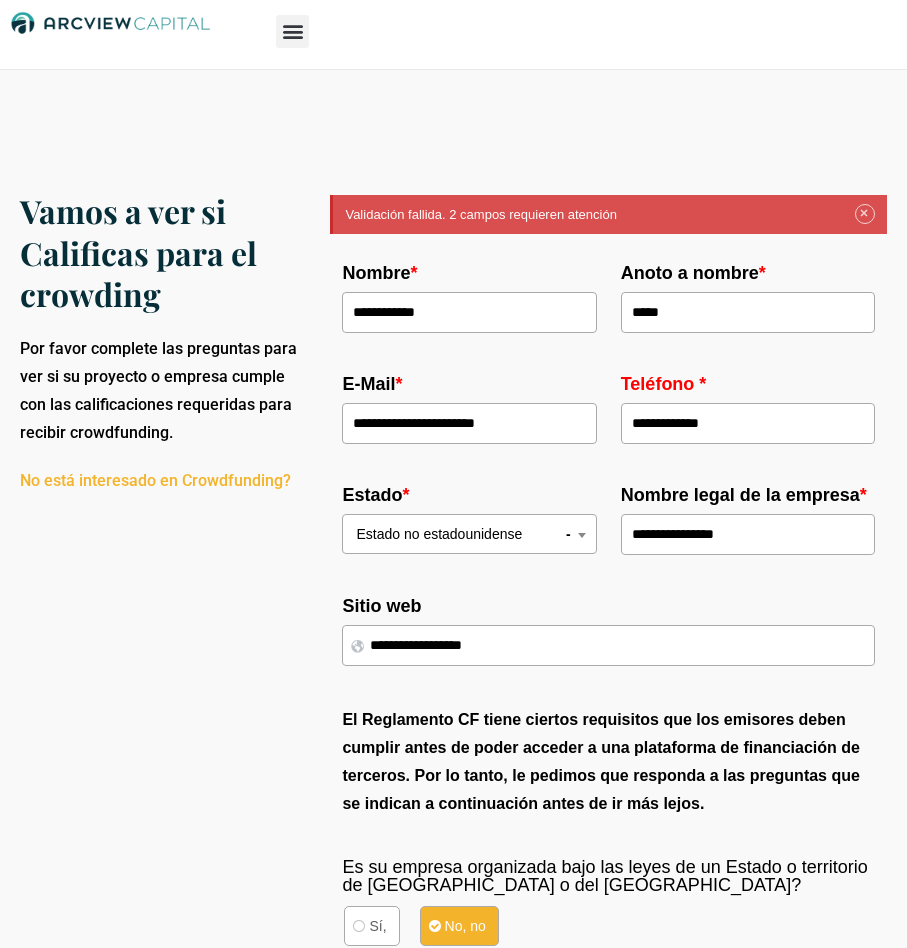 type on "**********" 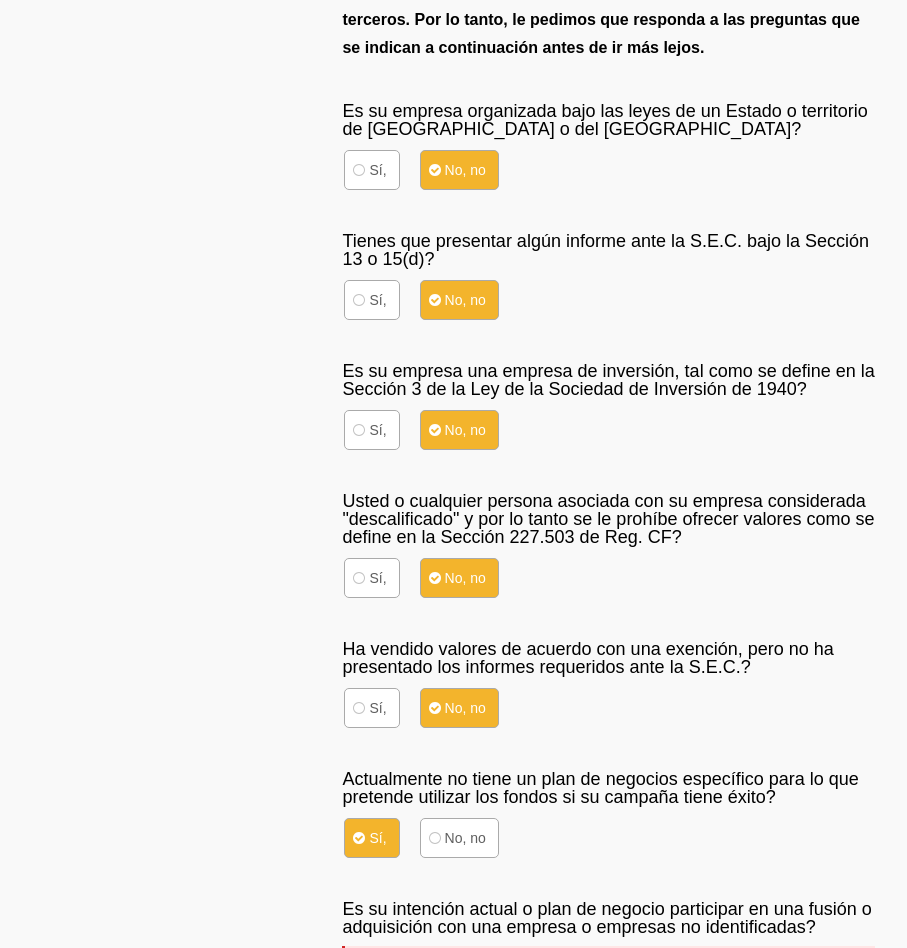 scroll, scrollTop: 1204, scrollLeft: 0, axis: vertical 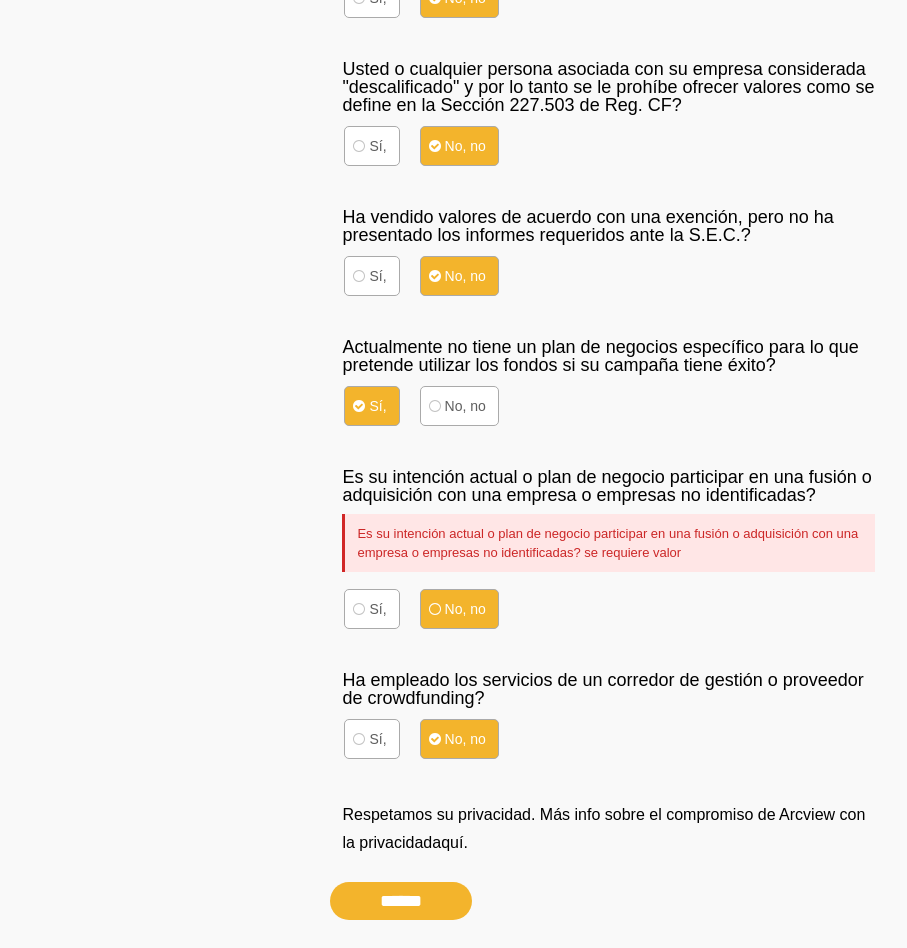 type on "**********" 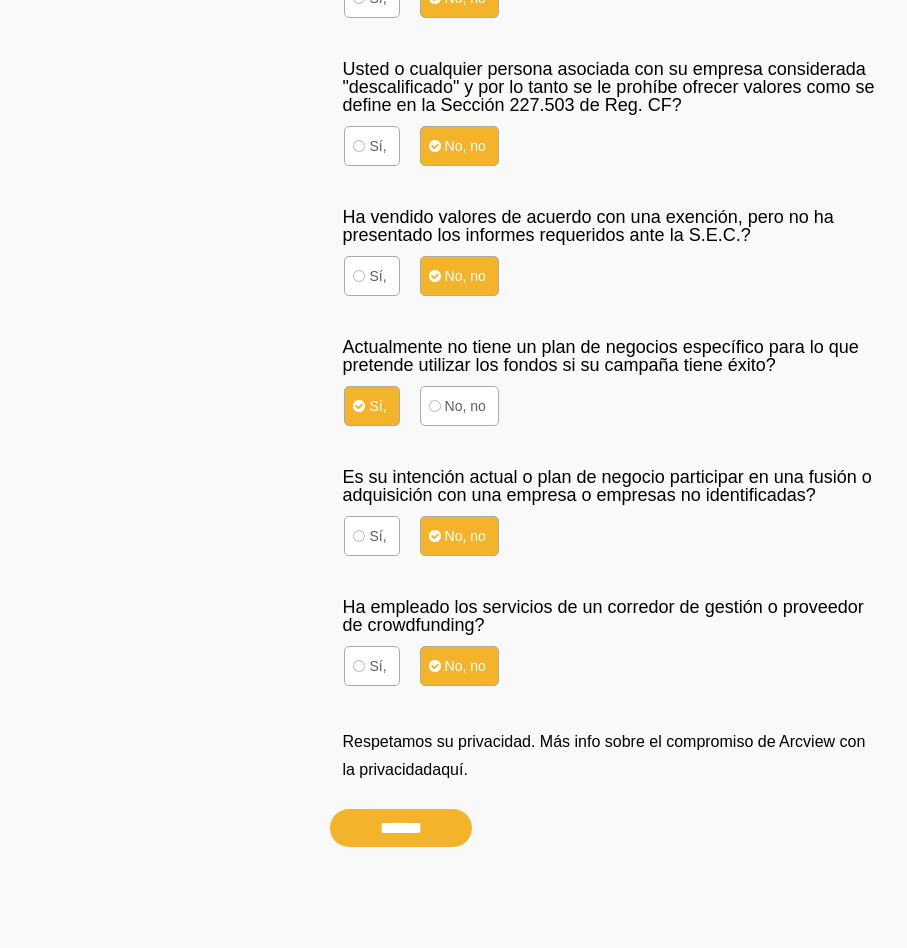 click on "******" at bounding box center (401, 828) 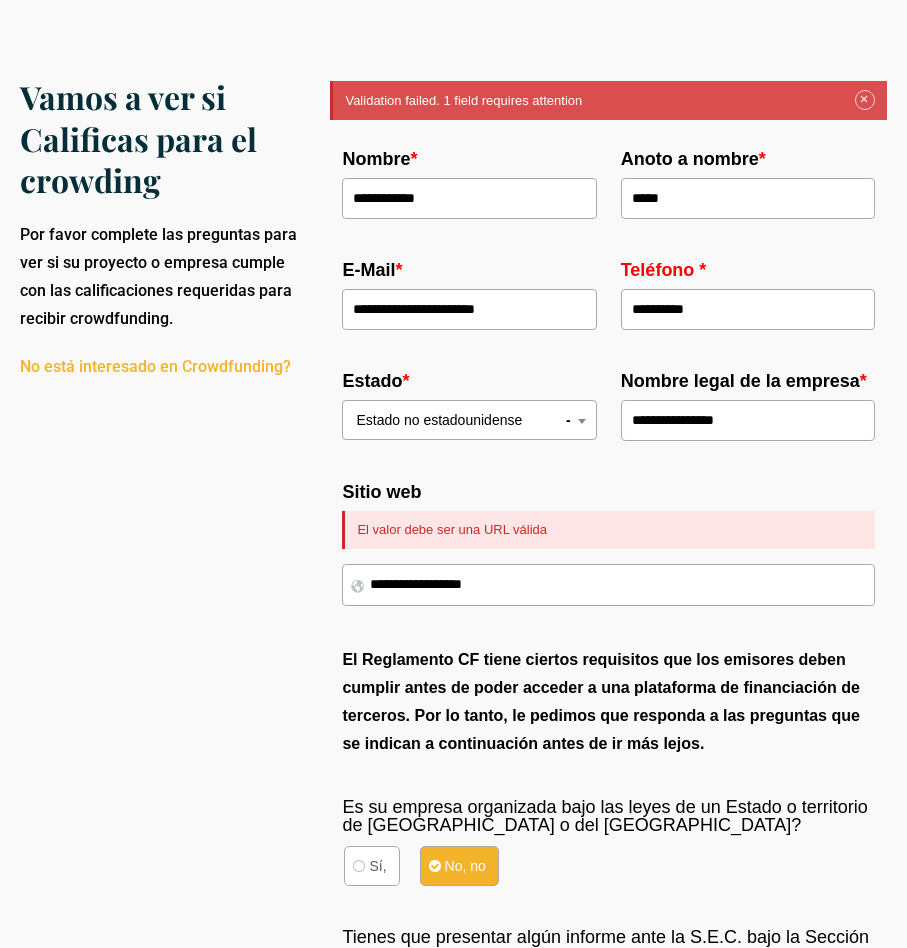 scroll, scrollTop: 124, scrollLeft: 0, axis: vertical 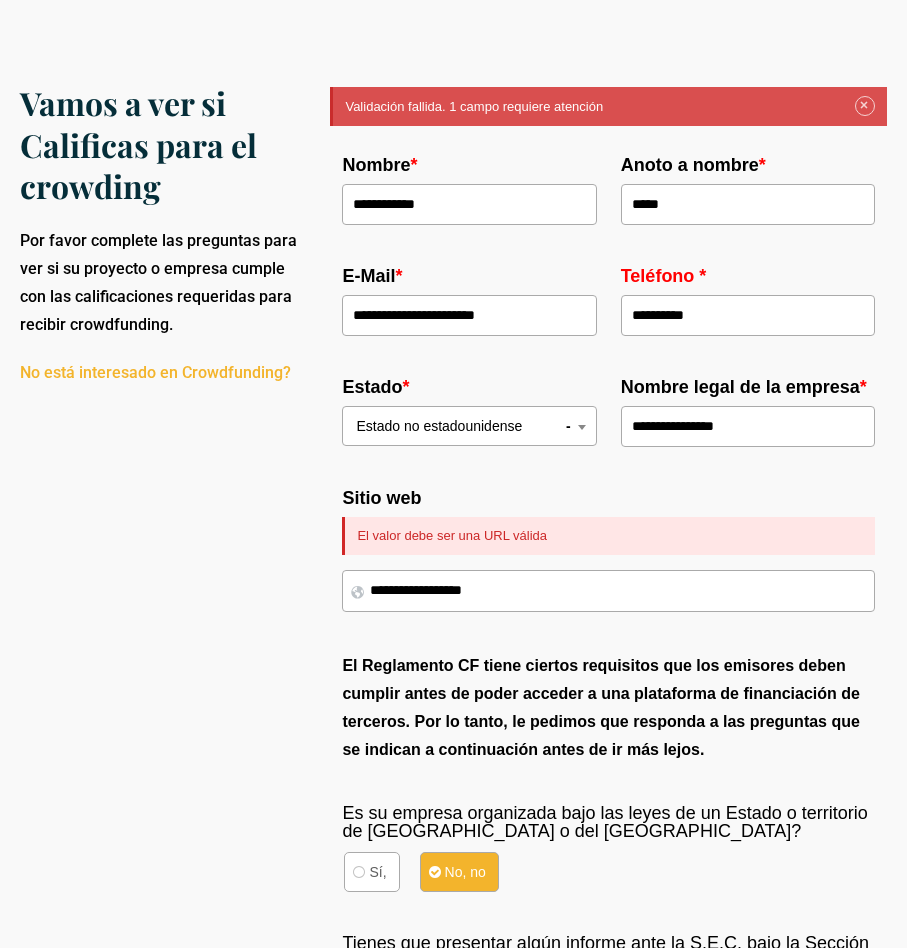 click on "**********" at bounding box center (608, 591) 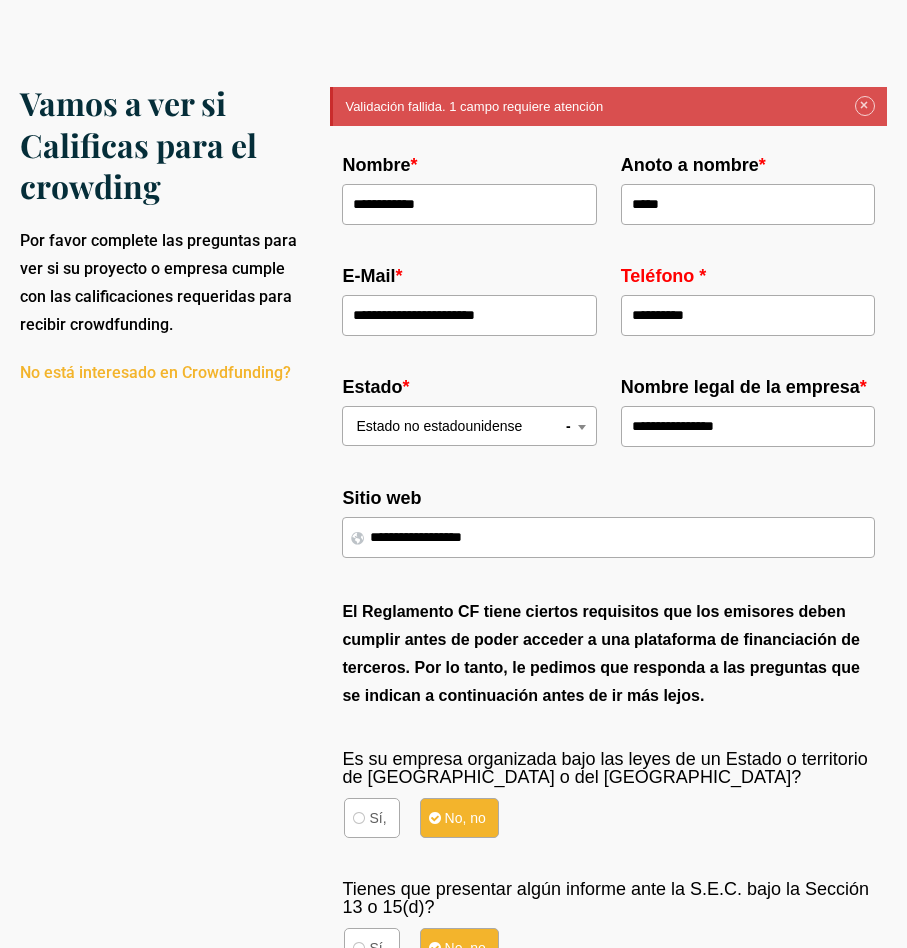 paste on "*****" 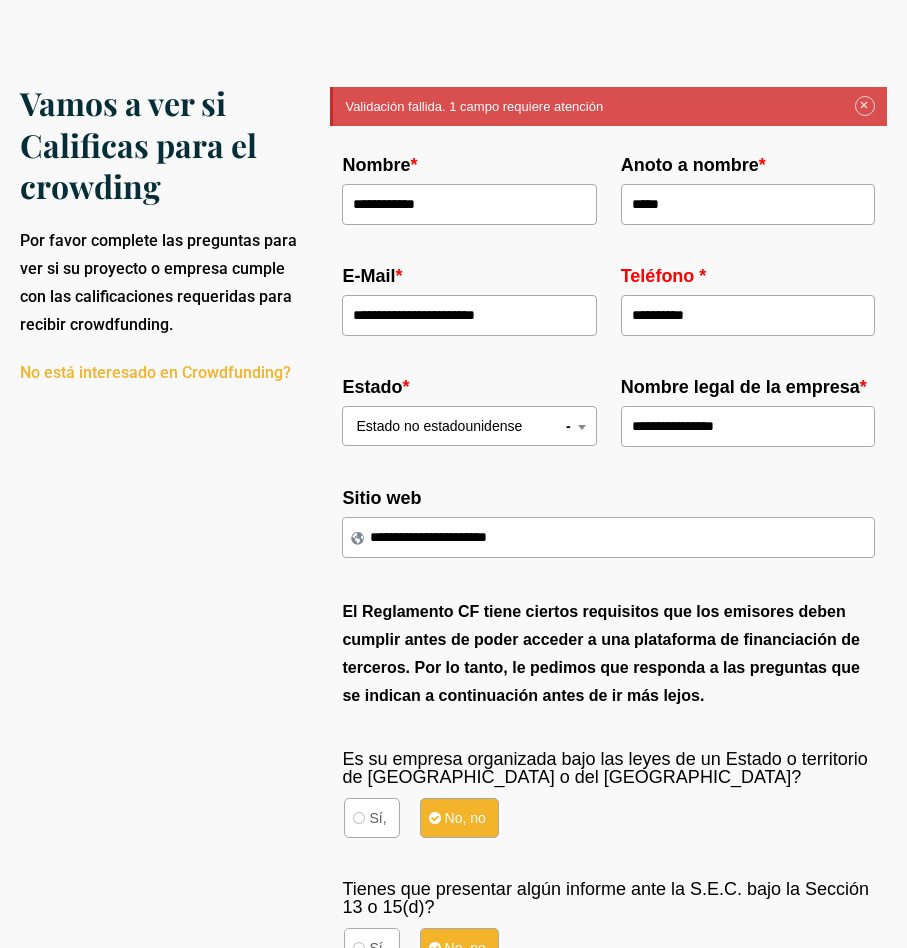 type on "**********" 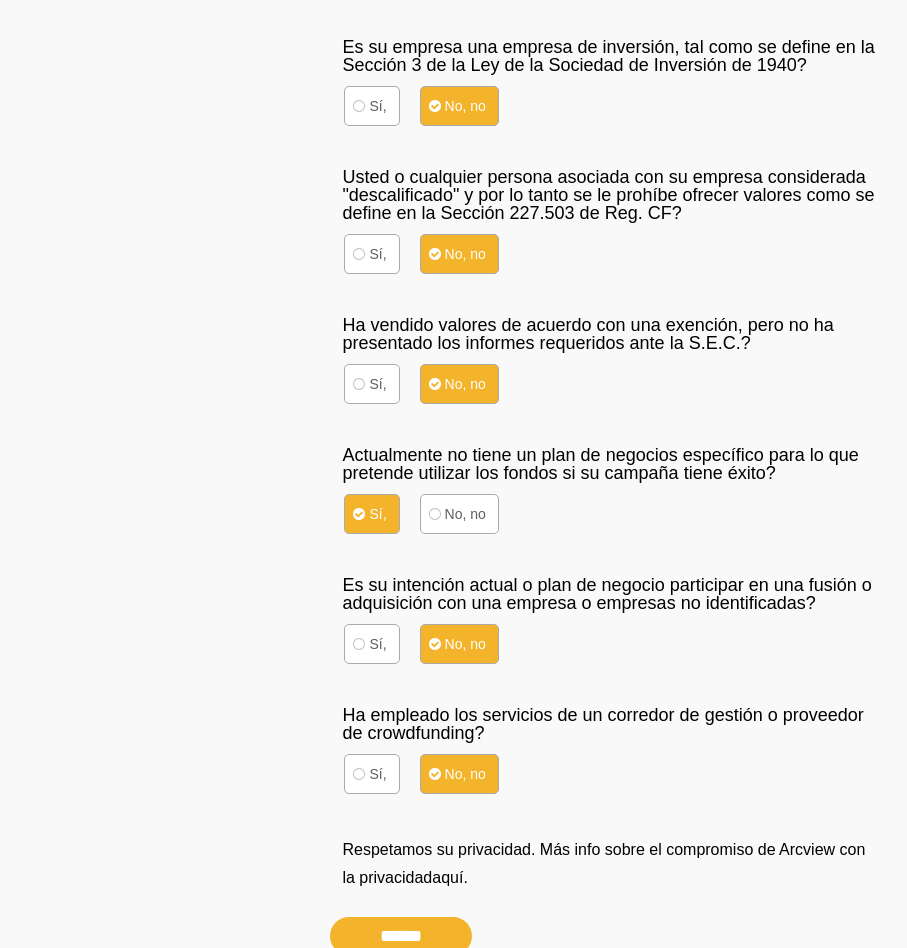 scroll, scrollTop: 1528, scrollLeft: 0, axis: vertical 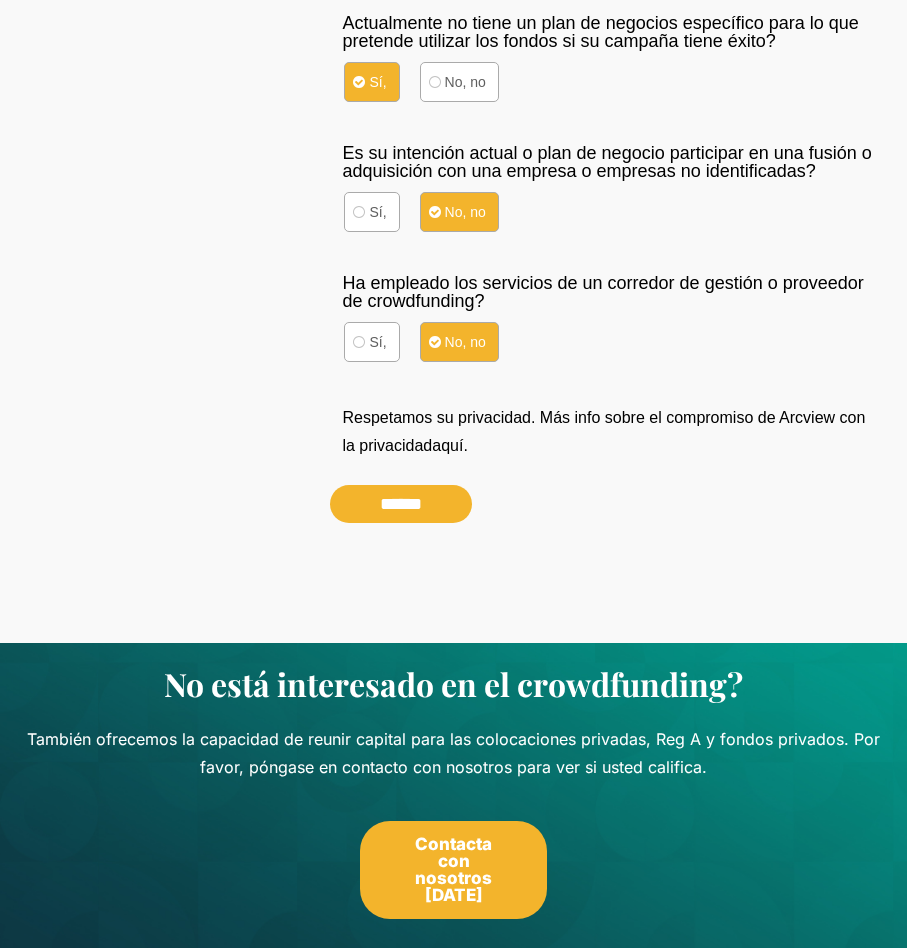 click on "******" at bounding box center (401, 504) 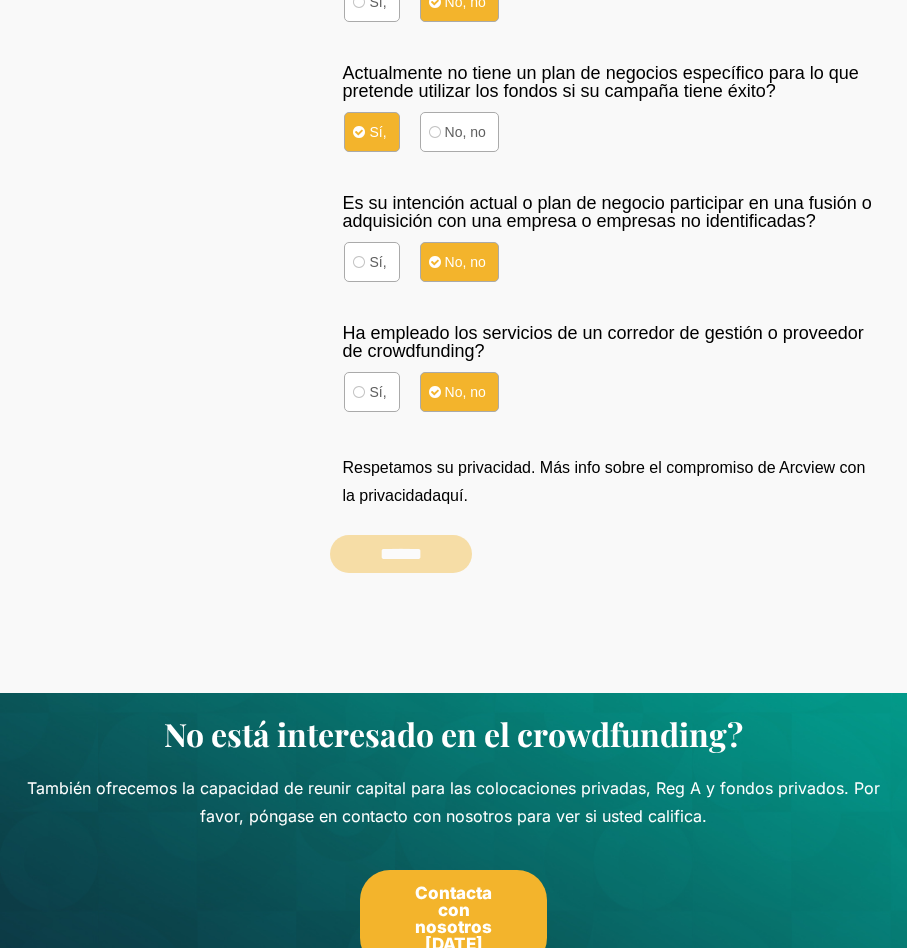 scroll, scrollTop: 1312, scrollLeft: 0, axis: vertical 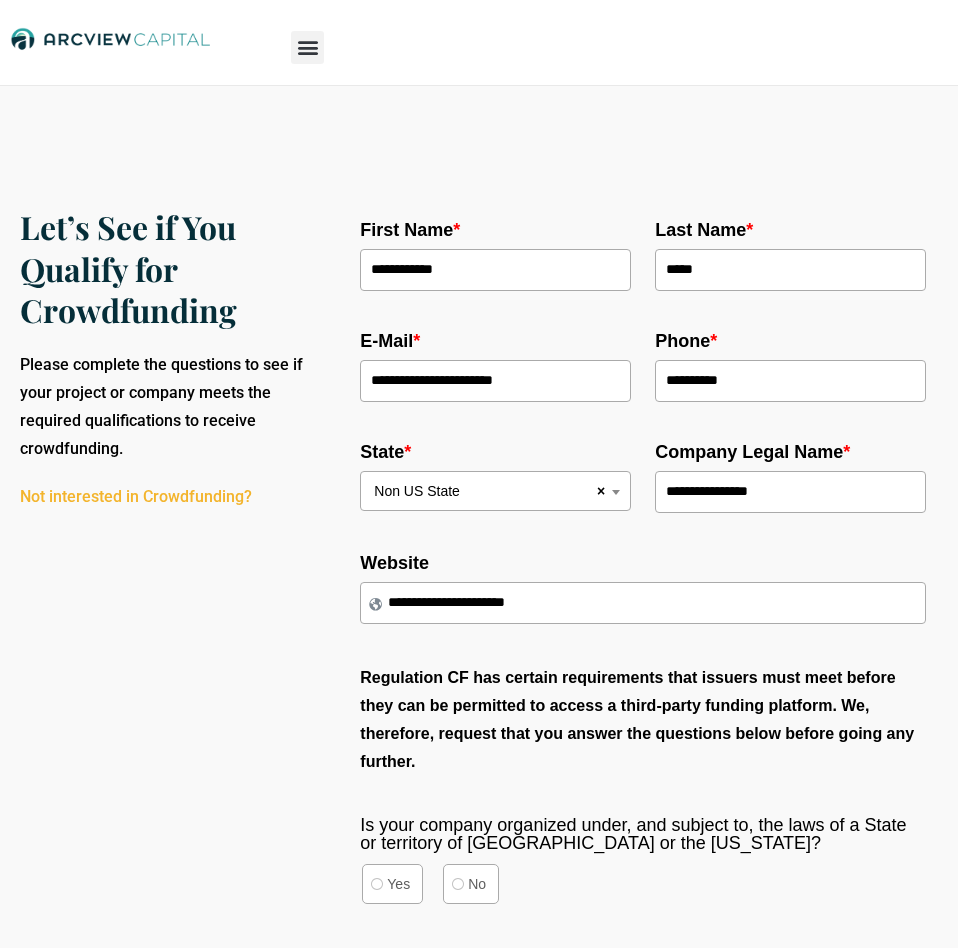 select on "**********" 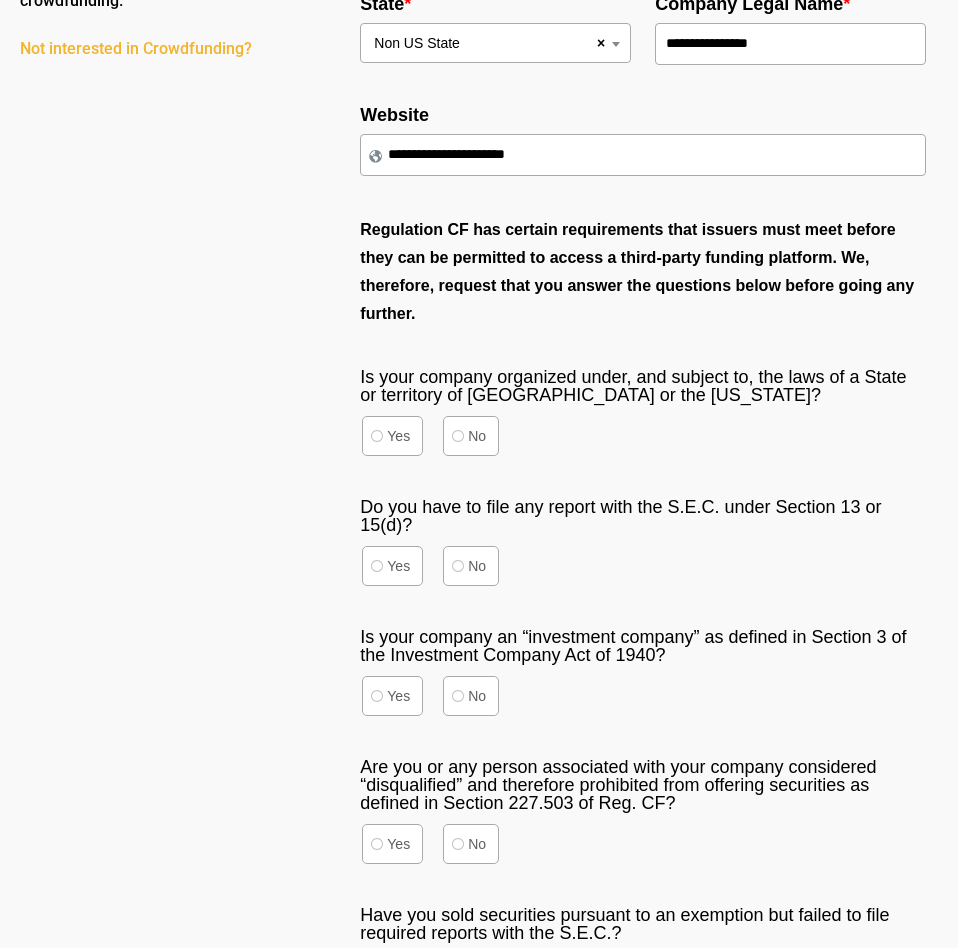 scroll, scrollTop: 232, scrollLeft: 0, axis: vertical 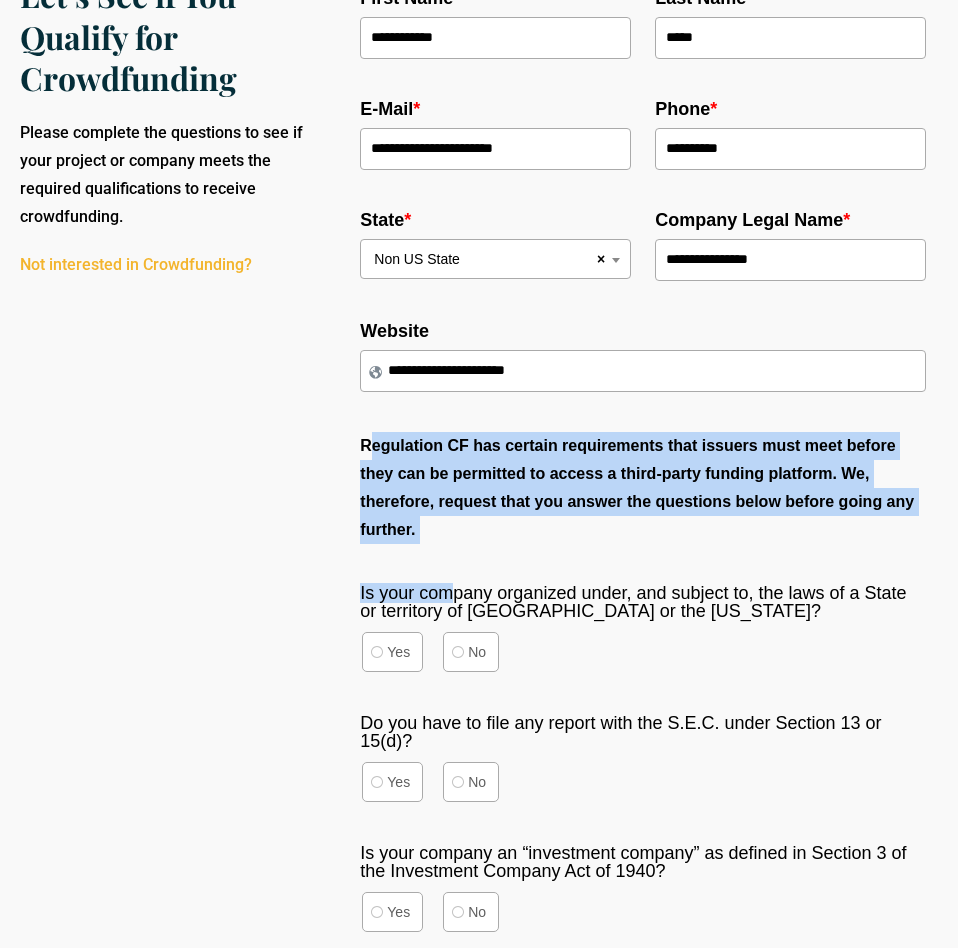 drag, startPoint x: 374, startPoint y: 444, endPoint x: 391, endPoint y: 476, distance: 36.23534 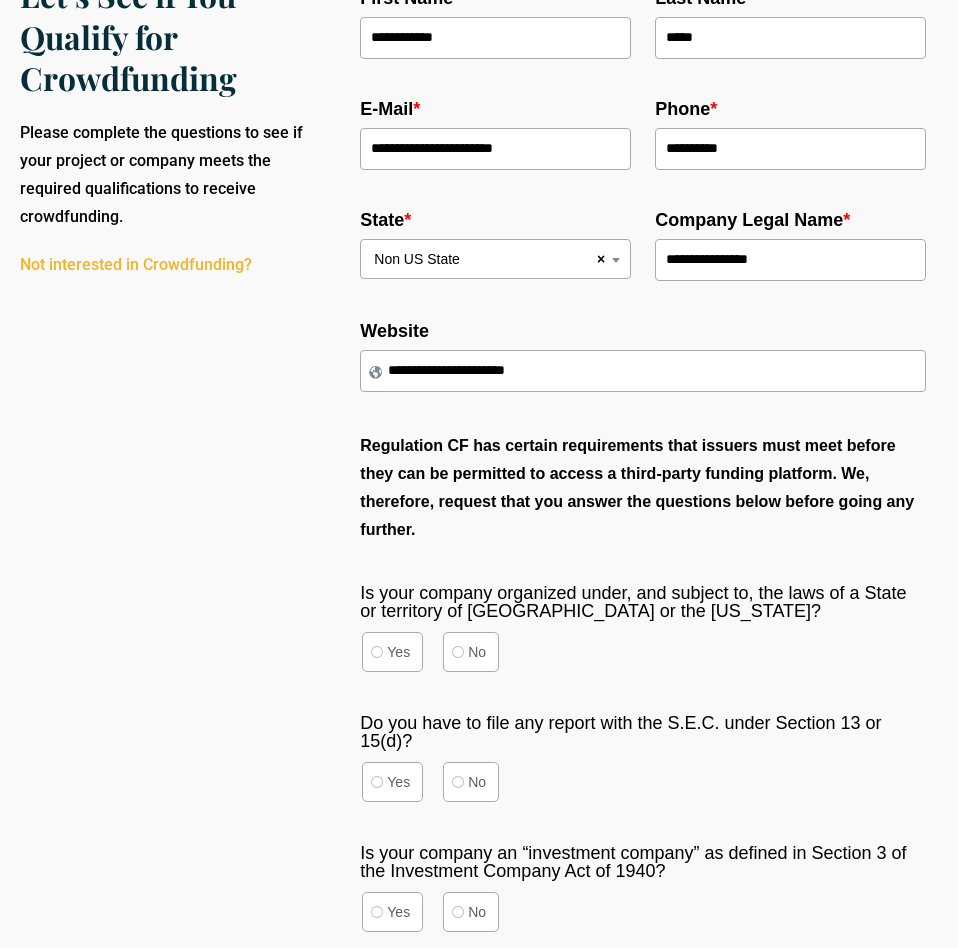 click on "Regulation message
Regulation CF has certain requirements that issuers must meet before they can be permitted to access a third-party funding platform. We, therefore, request that you answer the questions below before going any further." at bounding box center [643, 488] 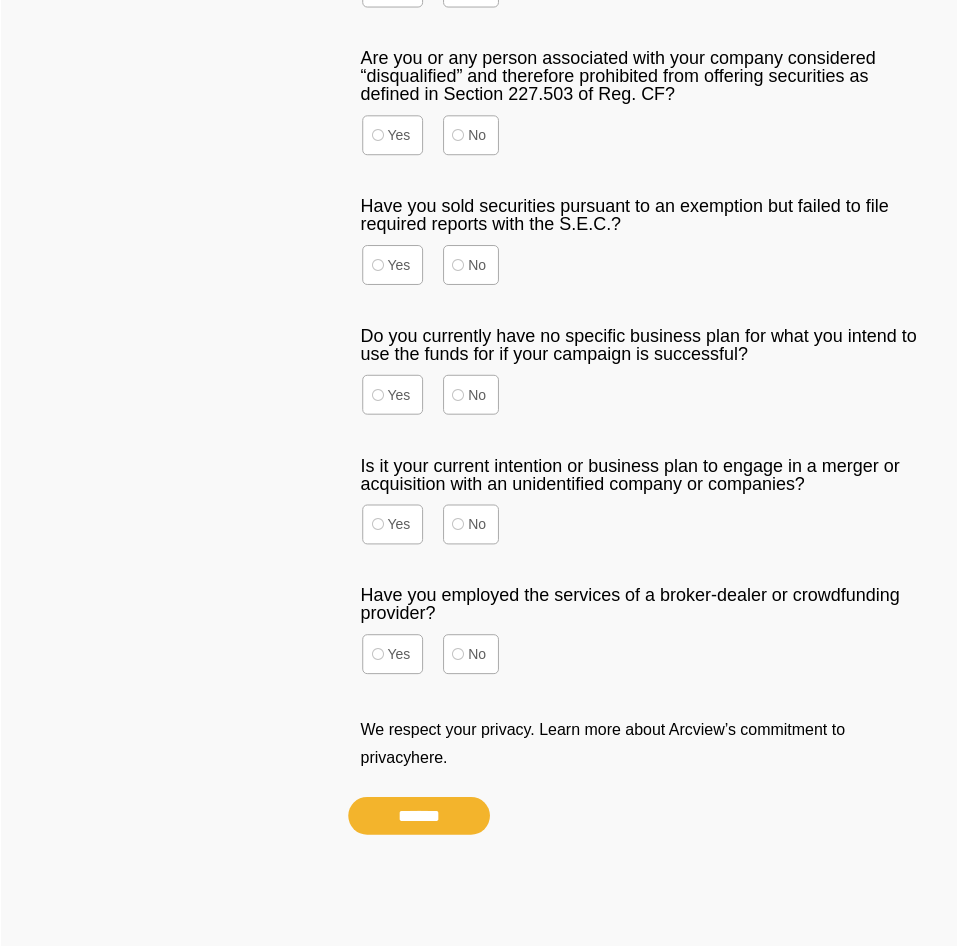 scroll, scrollTop: 1301, scrollLeft: 0, axis: vertical 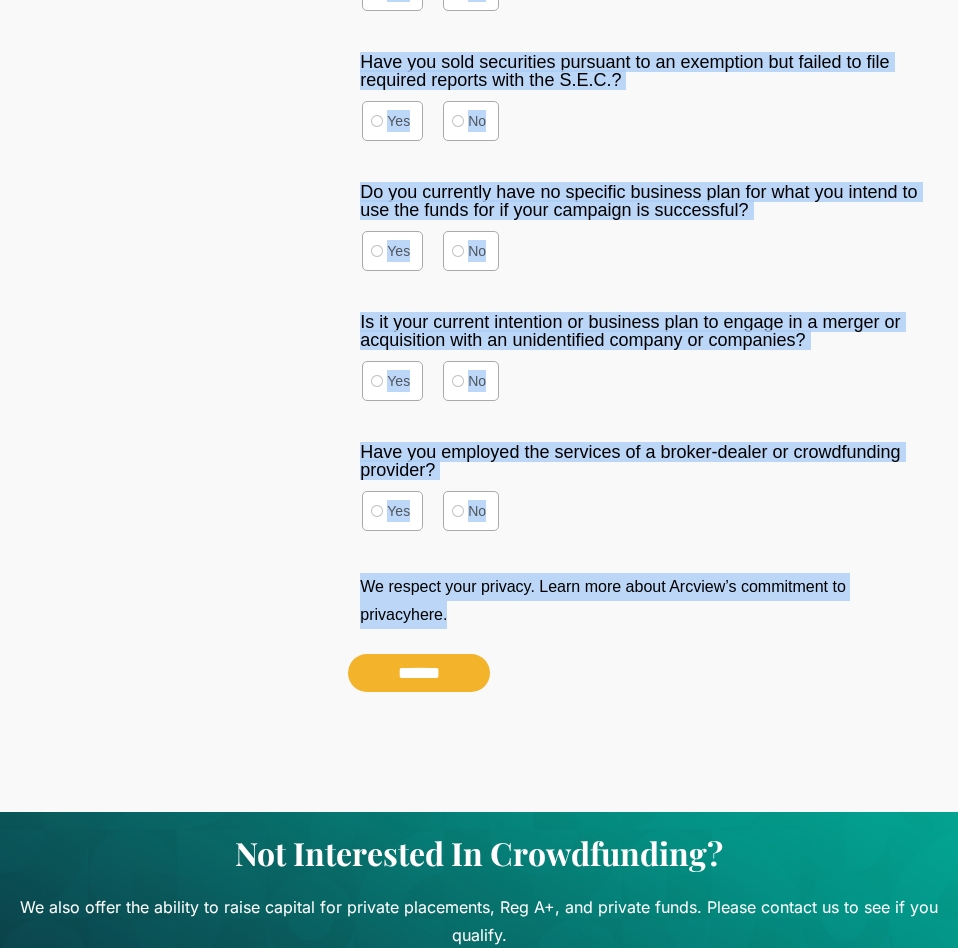 drag, startPoint x: 356, startPoint y: 435, endPoint x: 708, endPoint y: 625, distance: 400.005 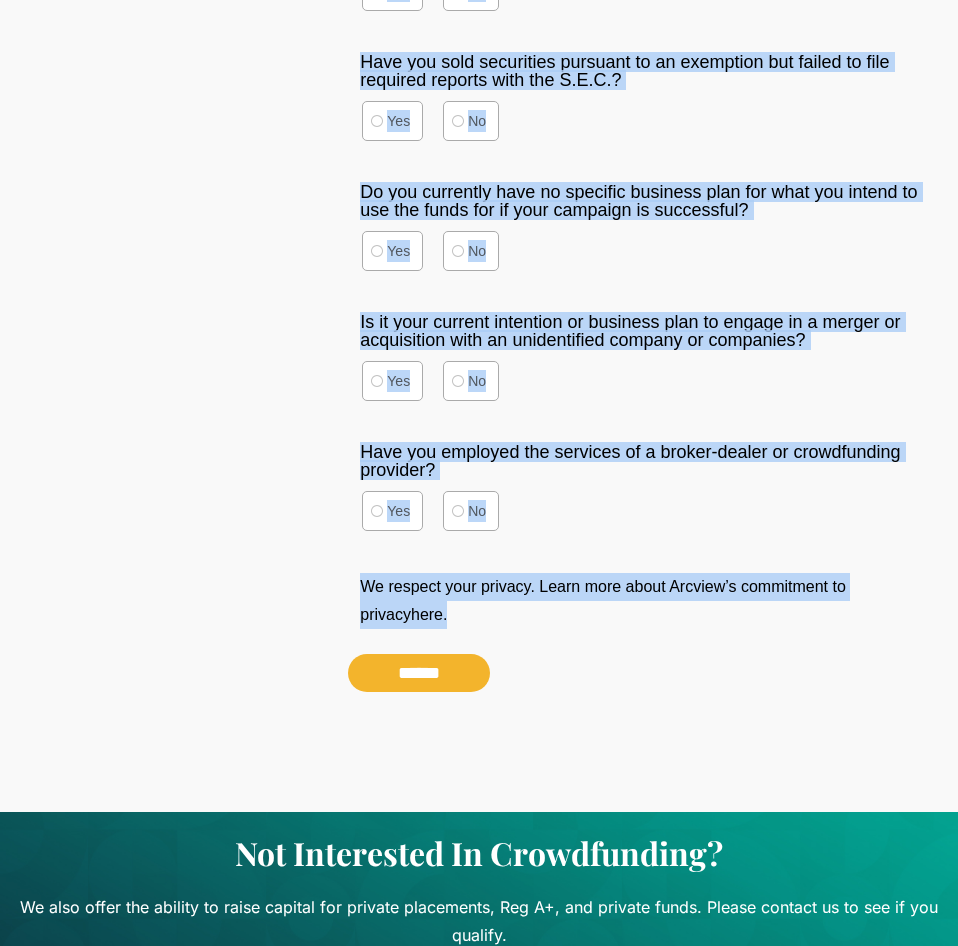 click on "Yes No" at bounding box center (643, 381) 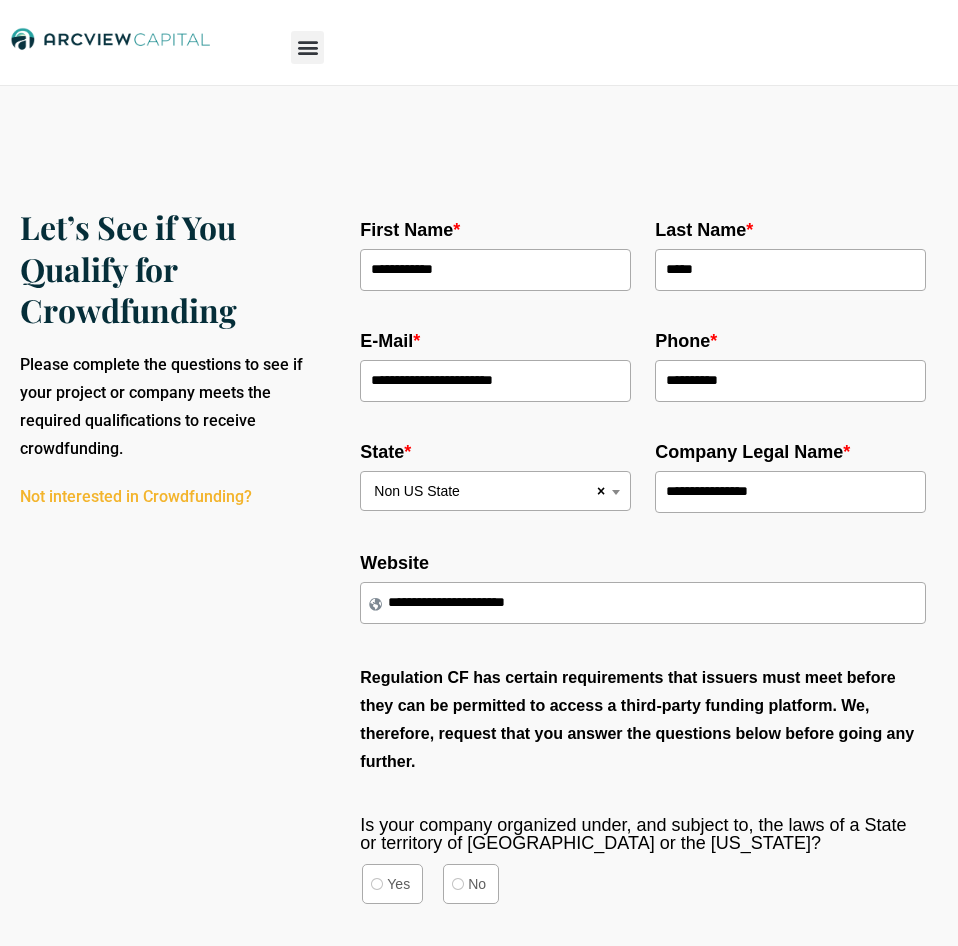 scroll, scrollTop: 540, scrollLeft: 0, axis: vertical 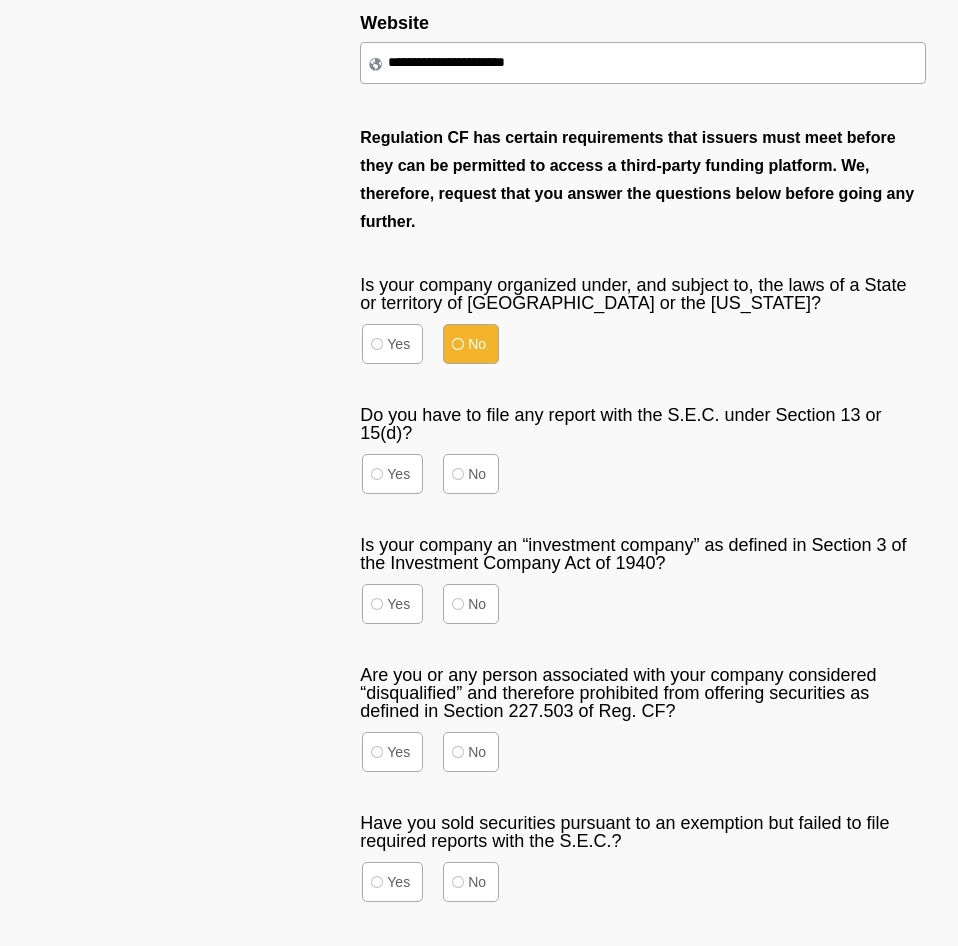 click on "No" at bounding box center (471, 344) 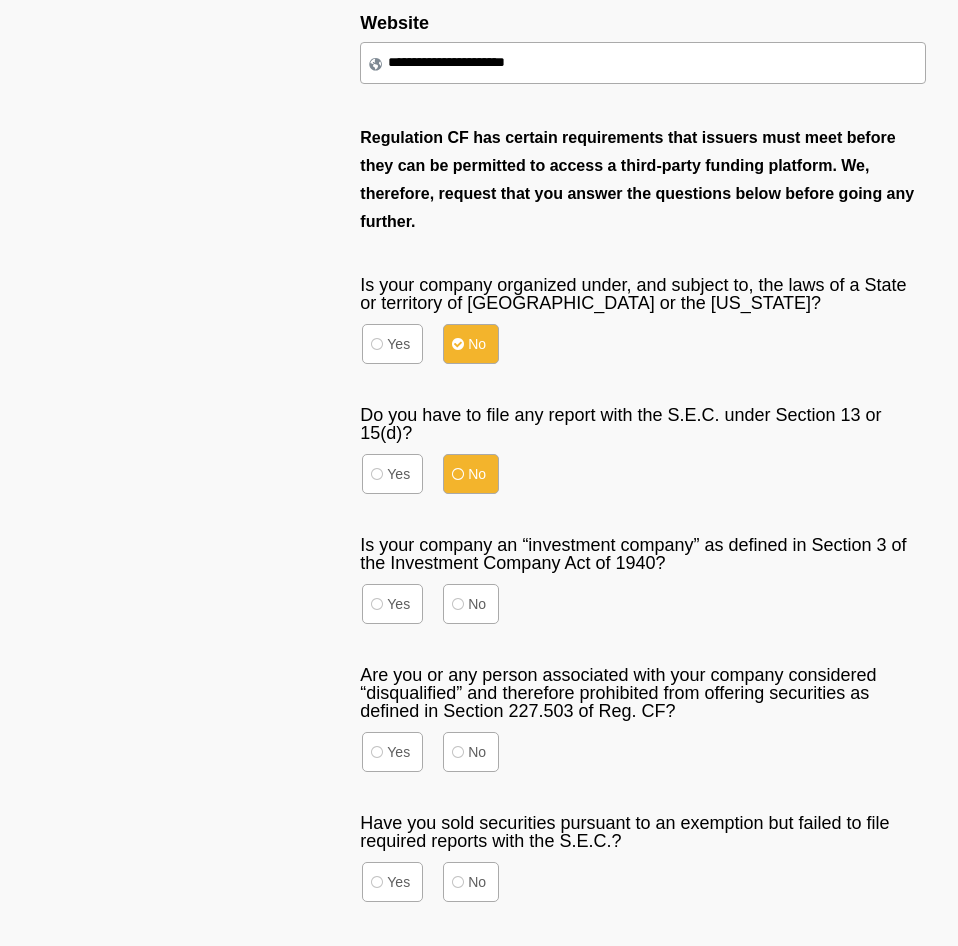 click on "No" at bounding box center [471, 474] 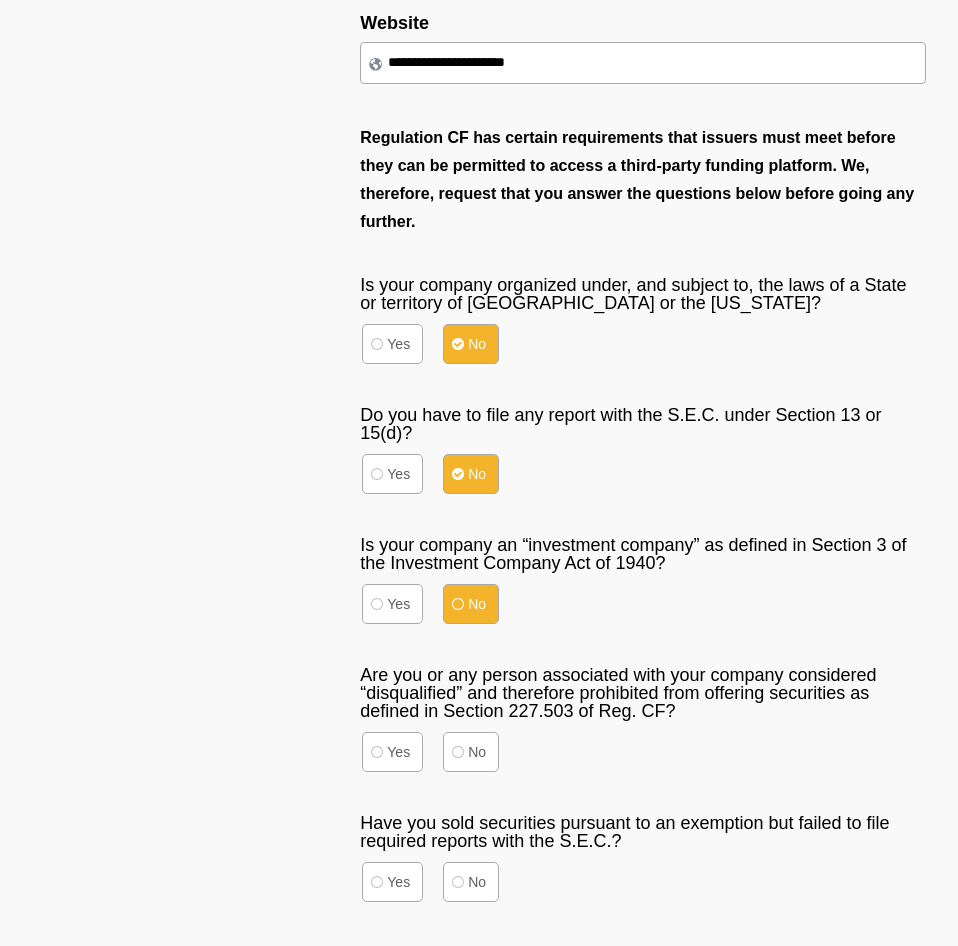 click on "No" at bounding box center (471, 604) 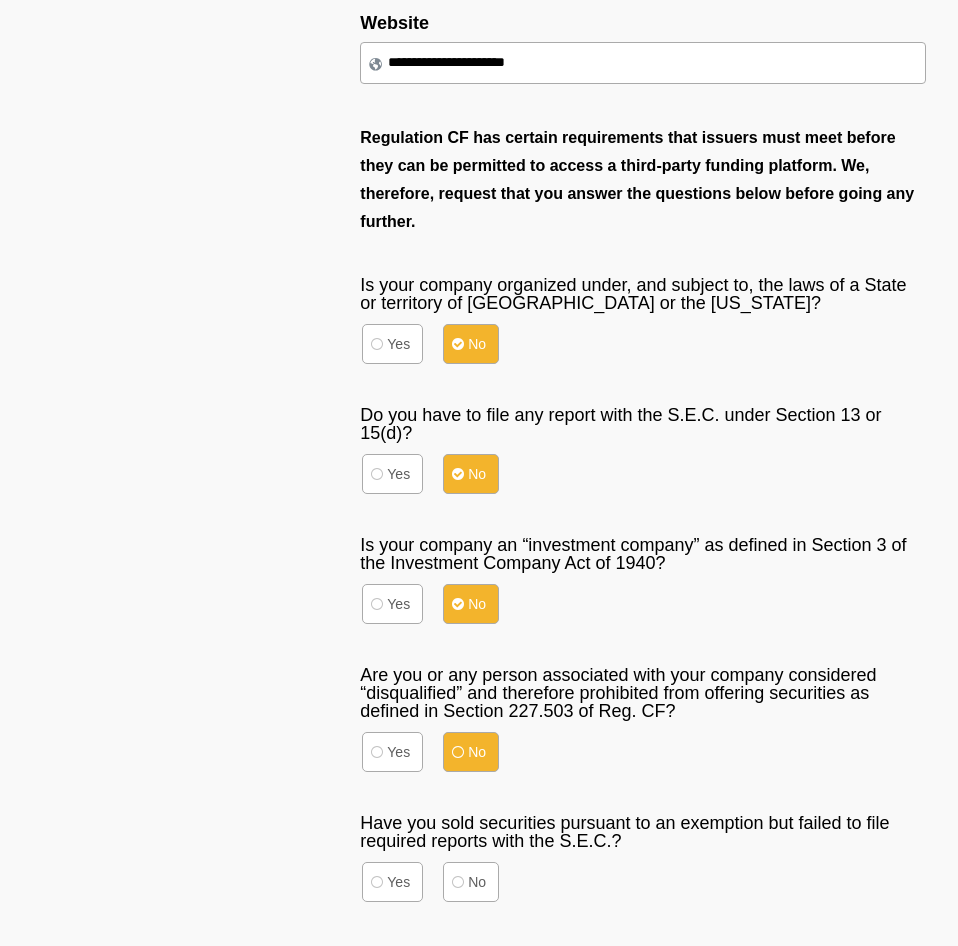 click on "No" at bounding box center [471, 752] 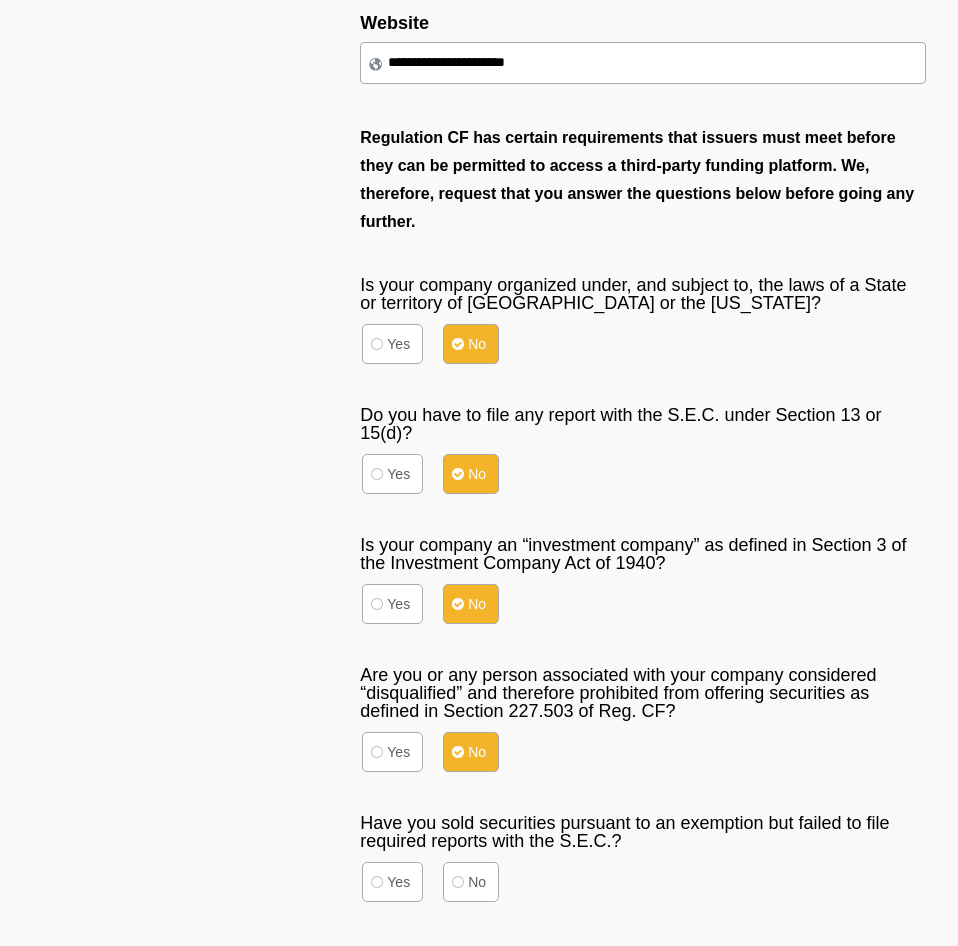 scroll, scrollTop: 648, scrollLeft: 0, axis: vertical 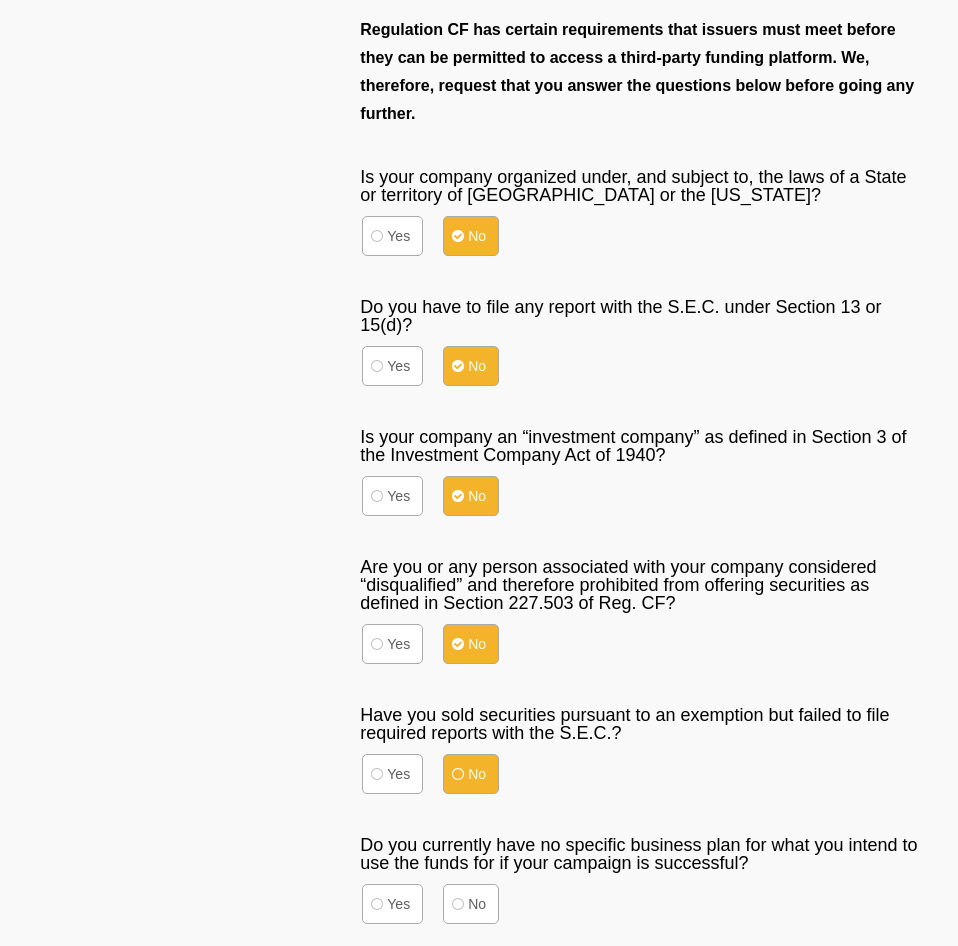click on "No" at bounding box center [471, 774] 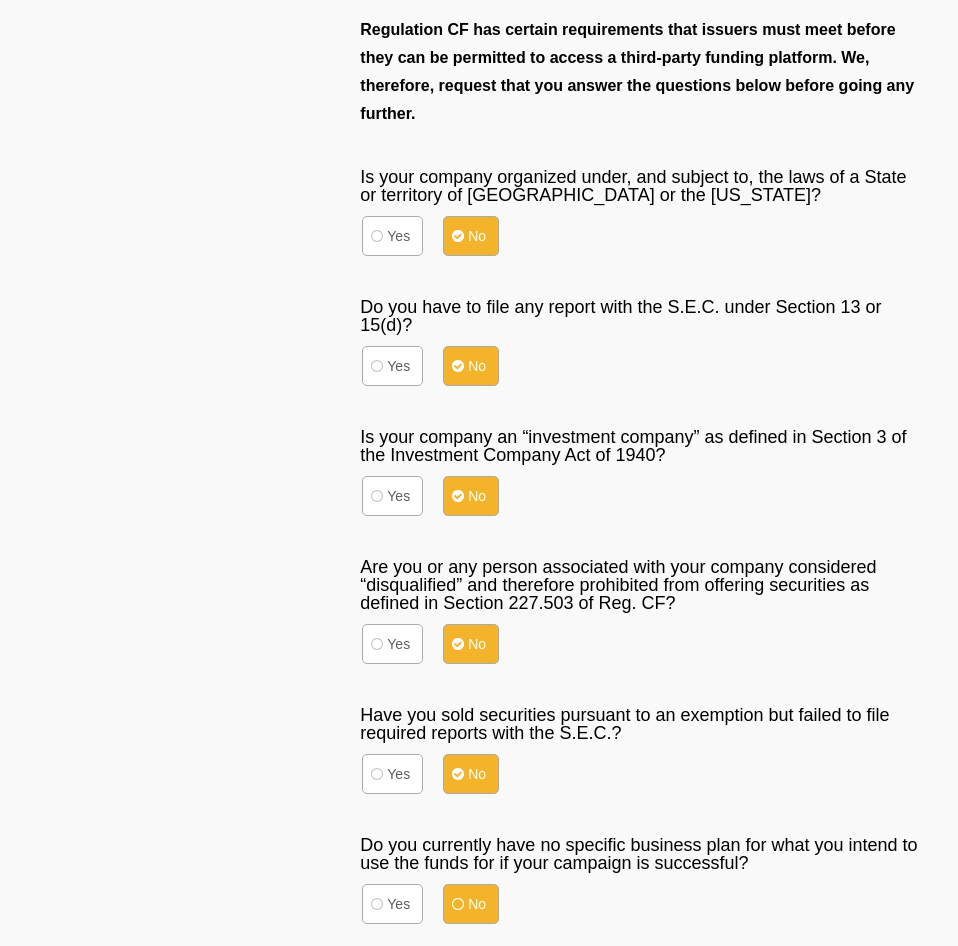 click on "No" at bounding box center [471, 904] 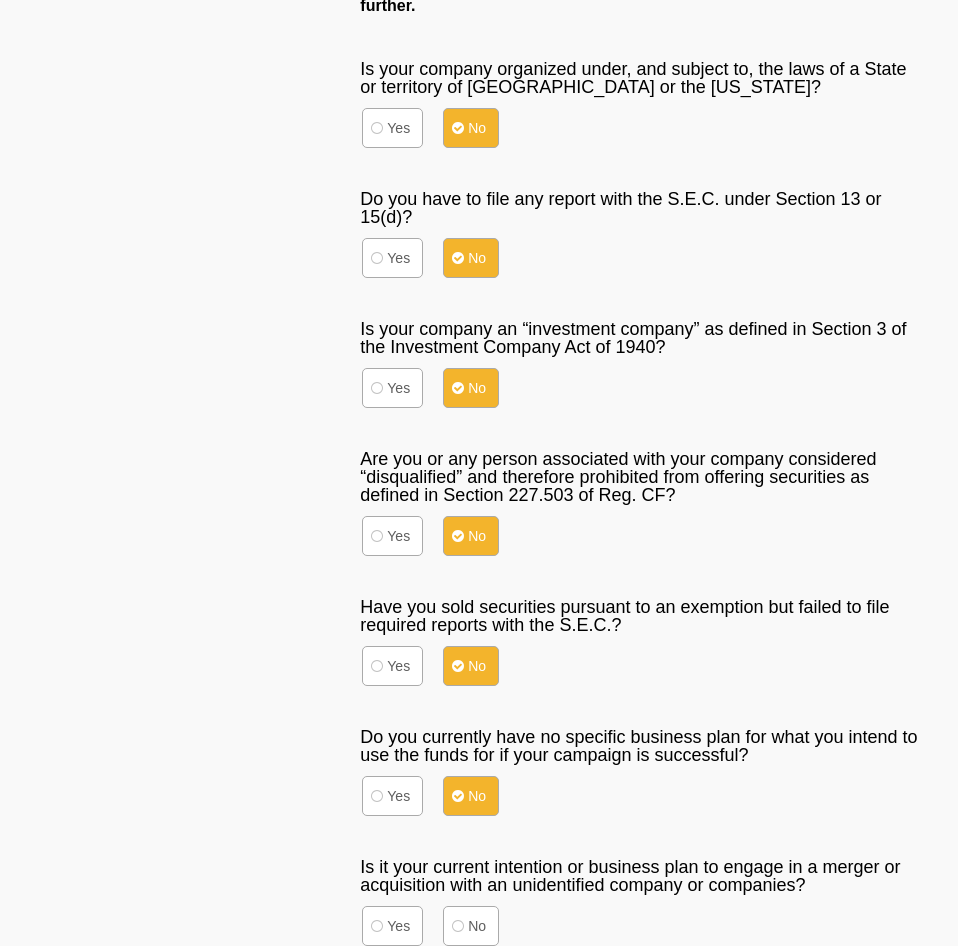 scroll, scrollTop: 864, scrollLeft: 0, axis: vertical 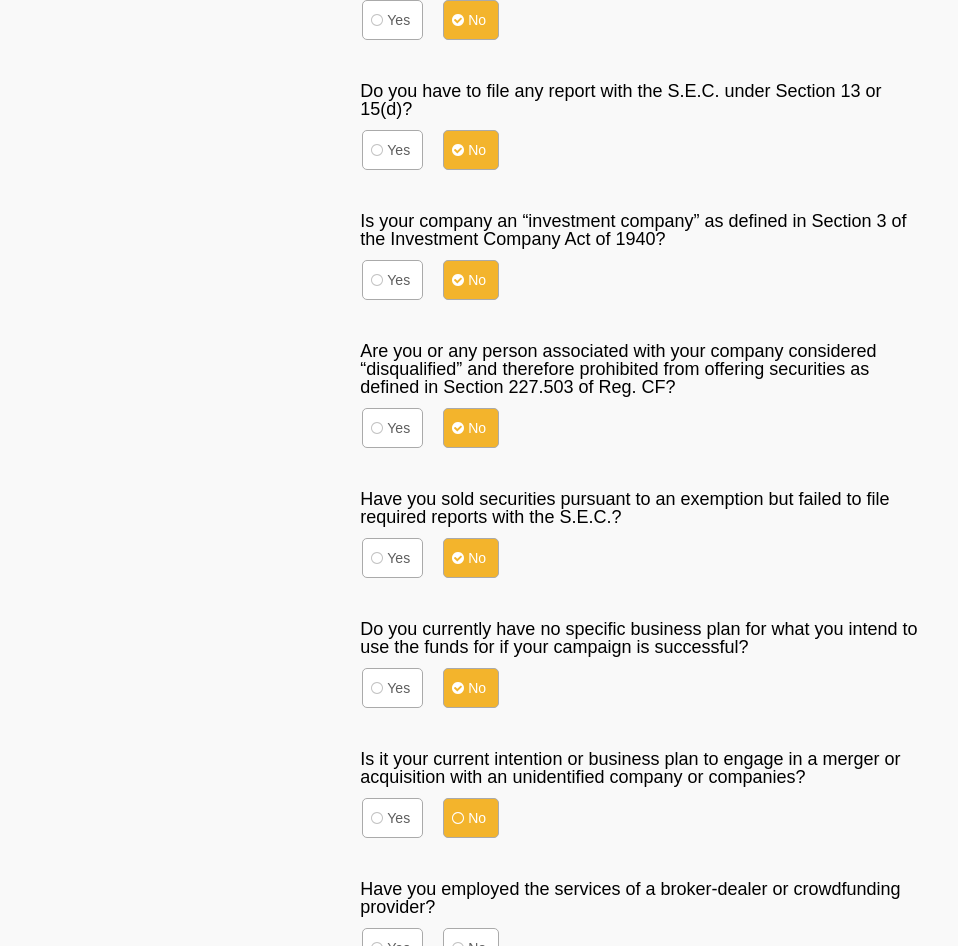 click on "No" at bounding box center (471, 818) 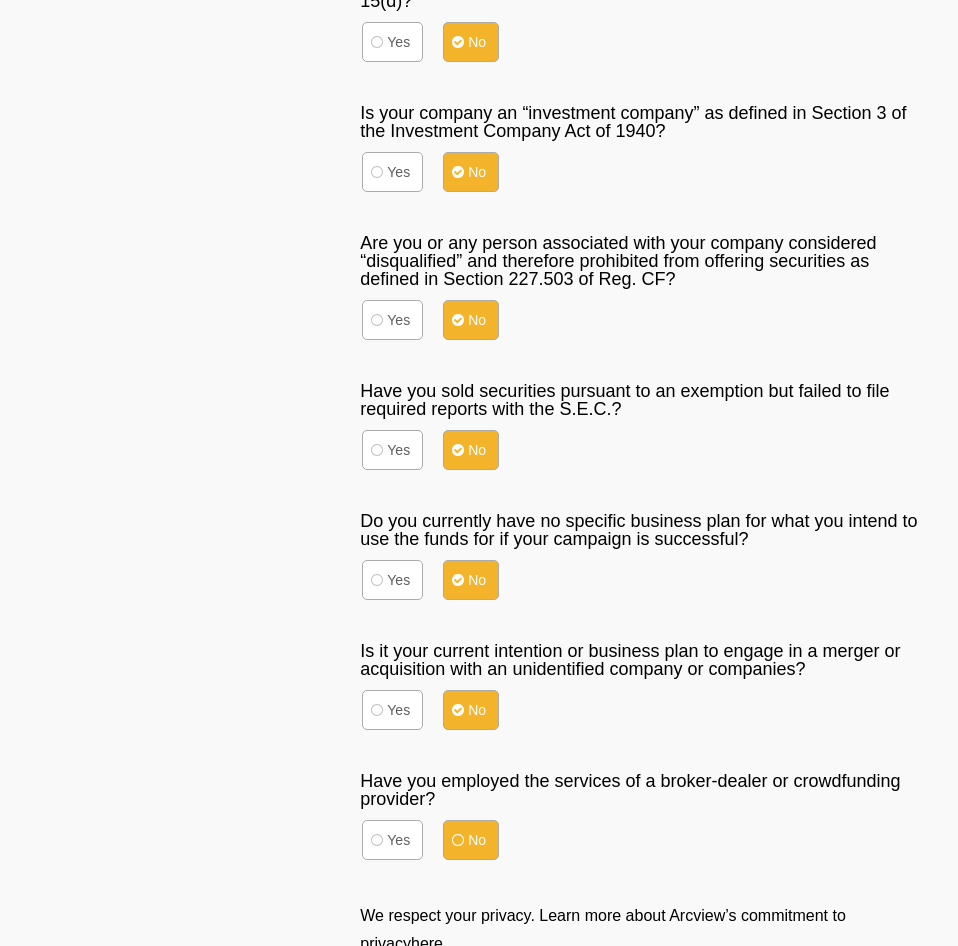 click on "No" at bounding box center [471, 840] 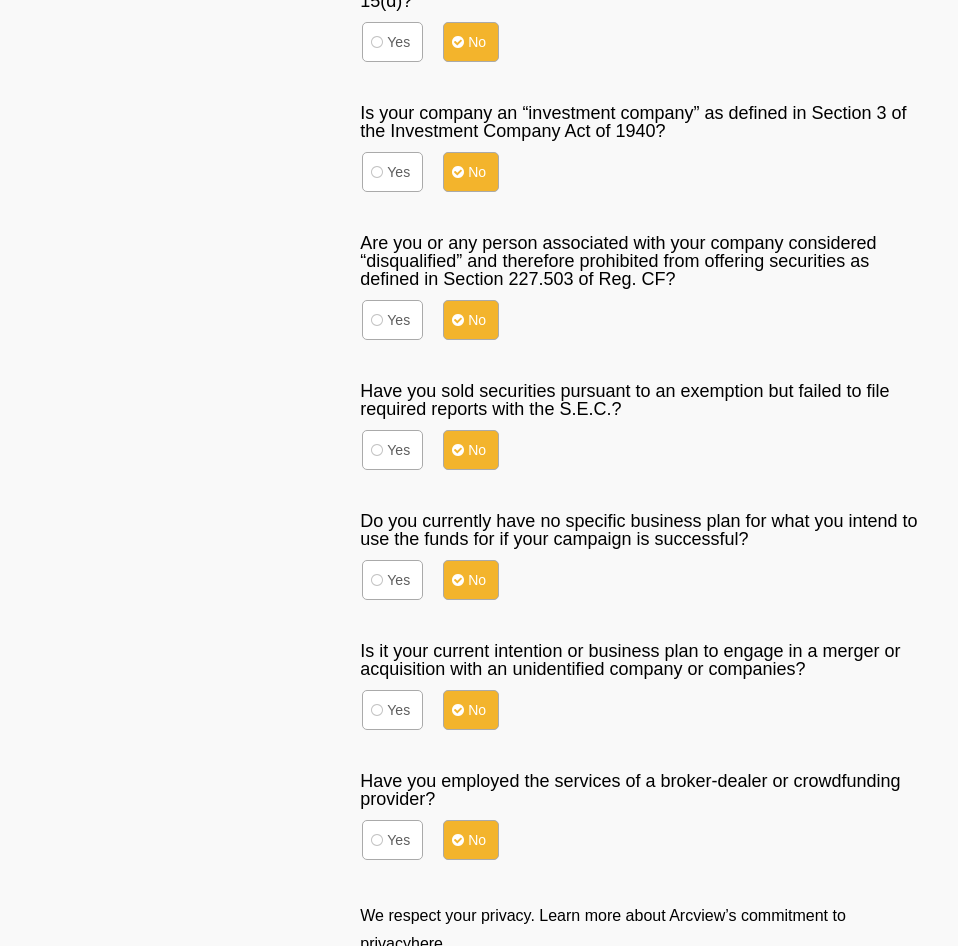 scroll, scrollTop: 1080, scrollLeft: 0, axis: vertical 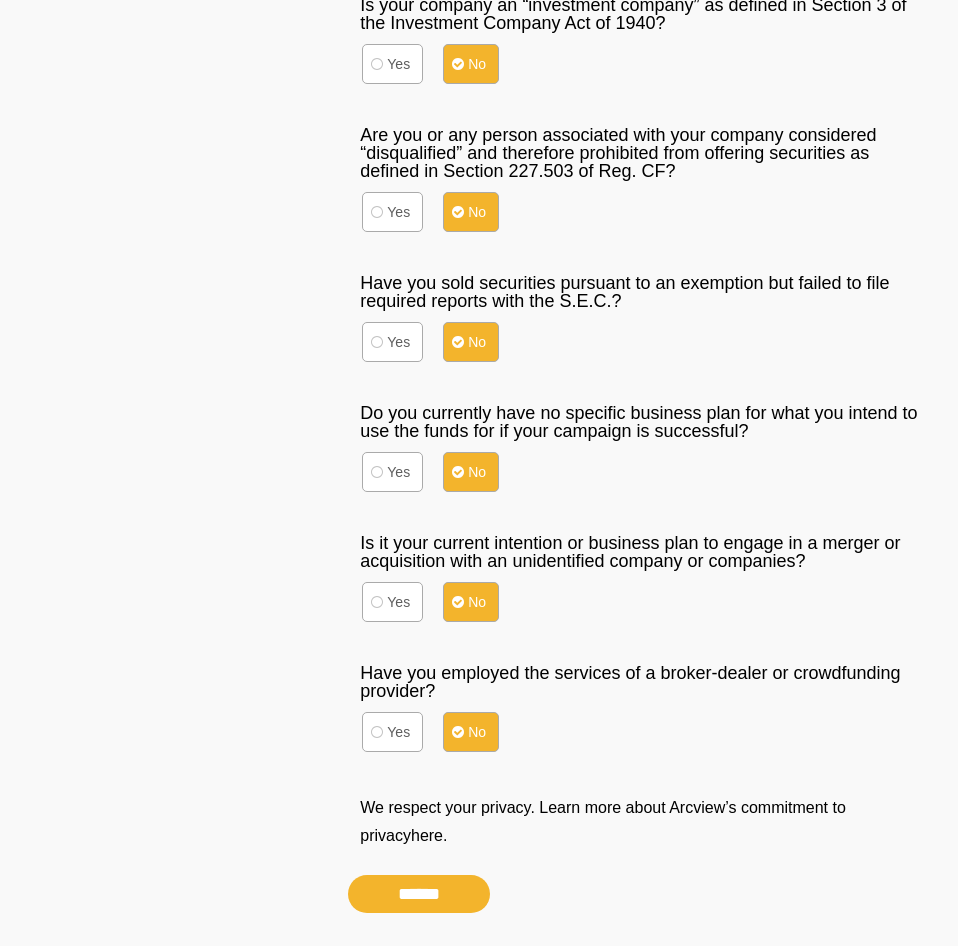 click on "******" at bounding box center [419, 894] 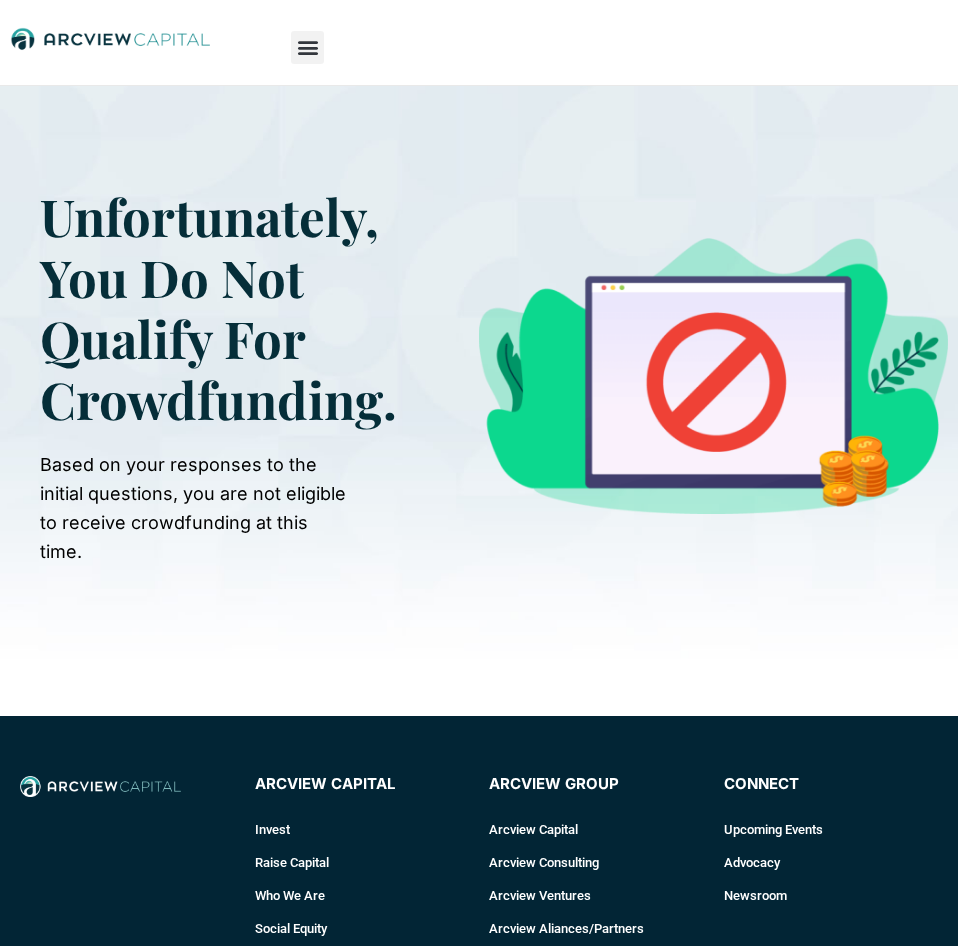 scroll, scrollTop: 0, scrollLeft: 0, axis: both 